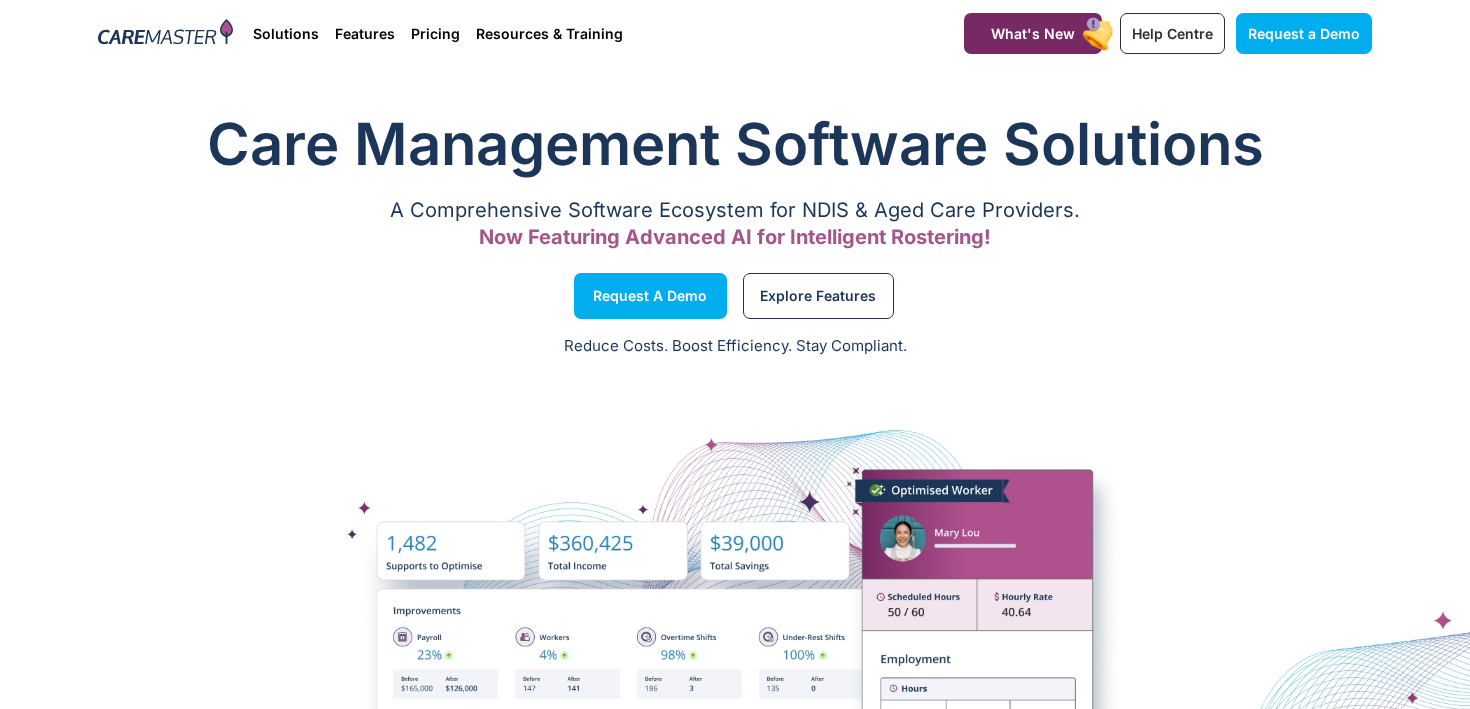 scroll, scrollTop: 0, scrollLeft: 0, axis: both 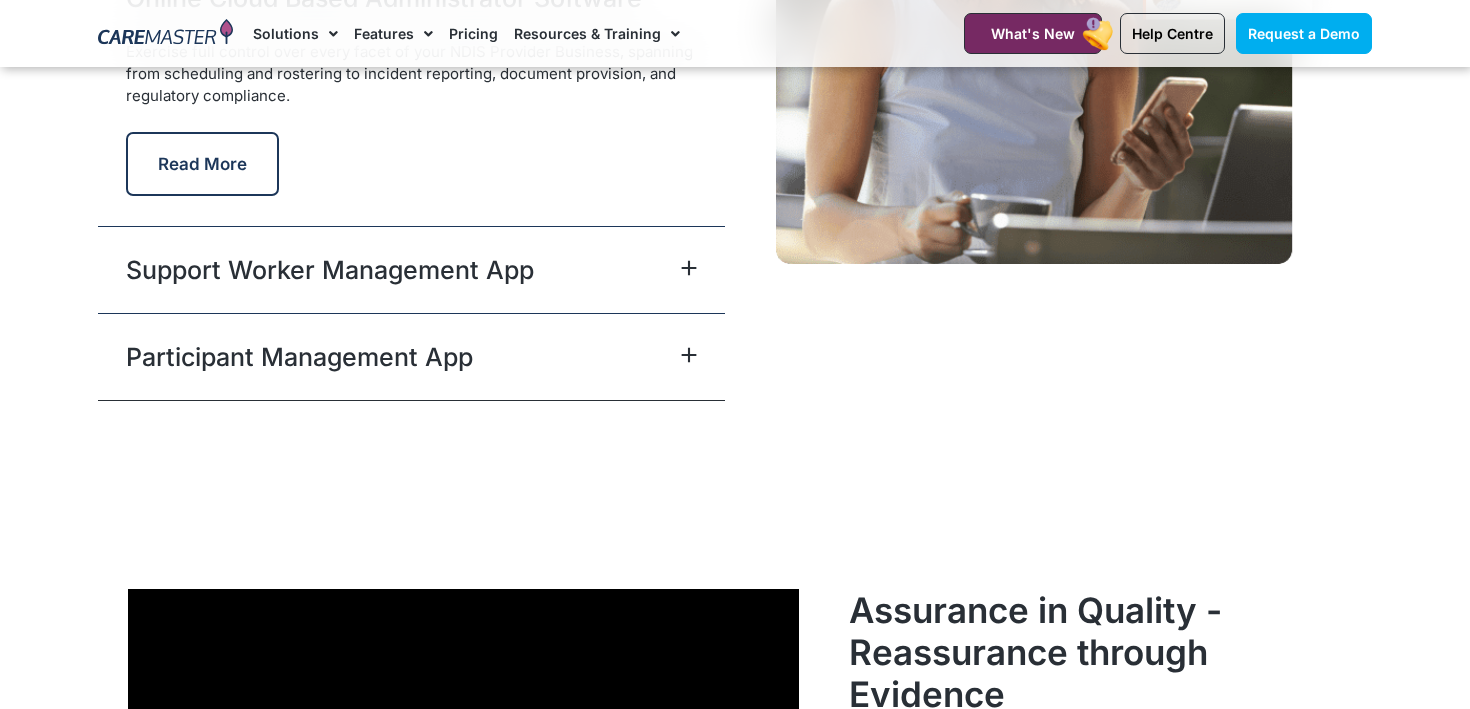 click on "Participant  Management App" at bounding box center [411, 356] 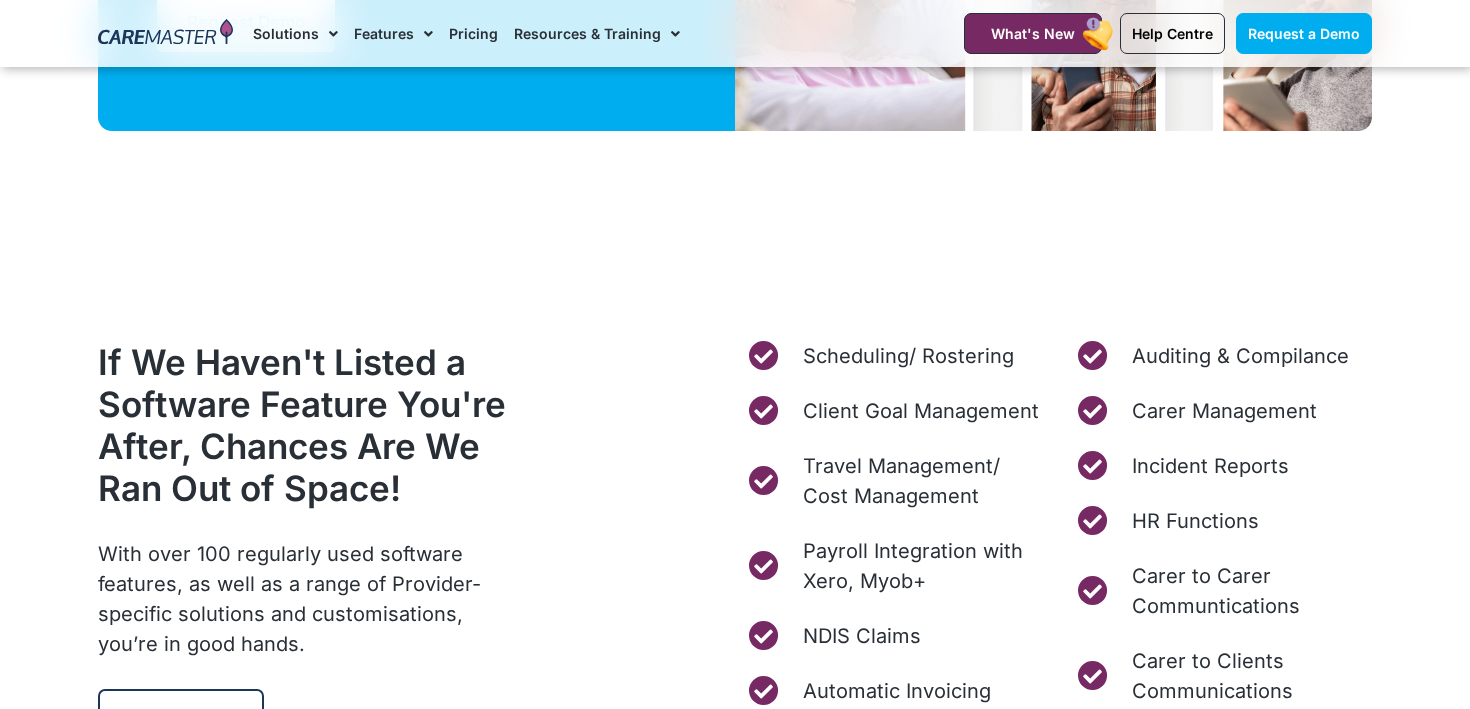 scroll, scrollTop: 7542, scrollLeft: 0, axis: vertical 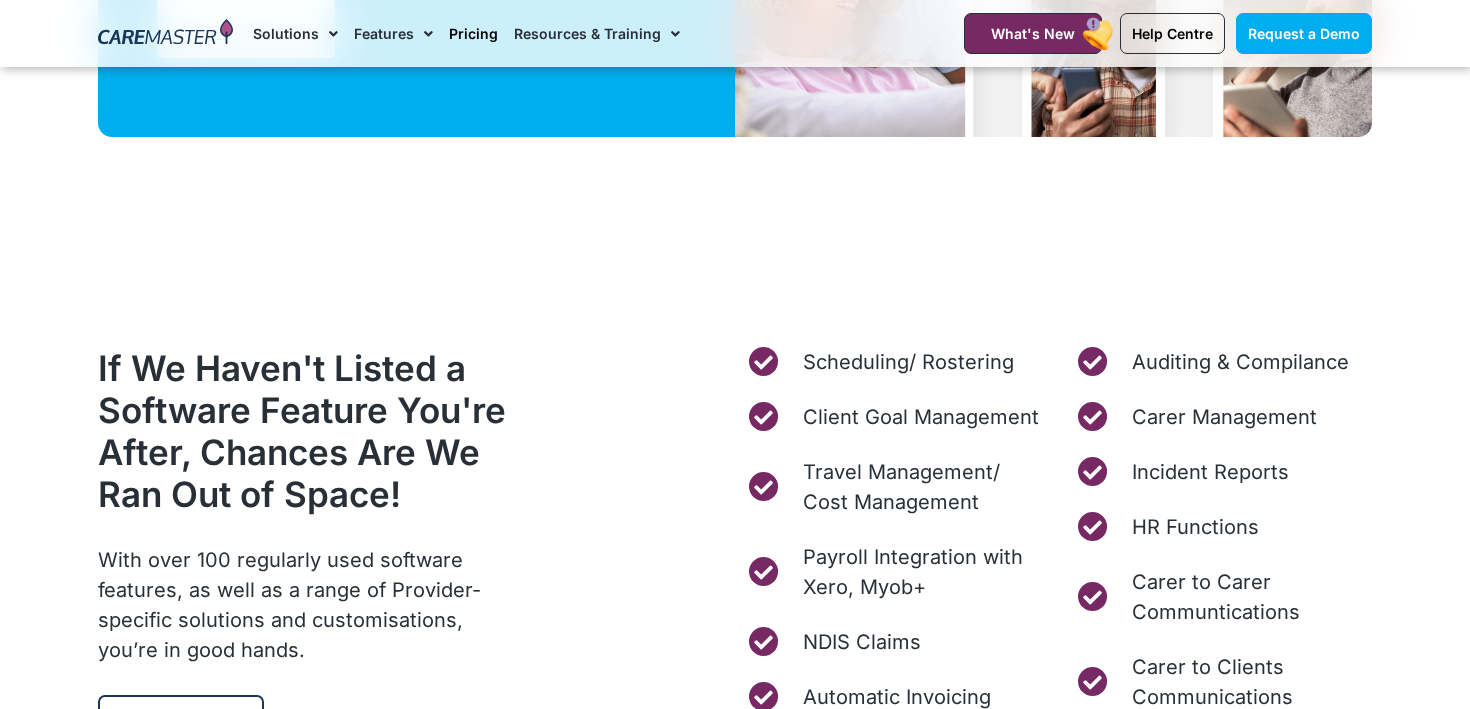 click on "Pricing" 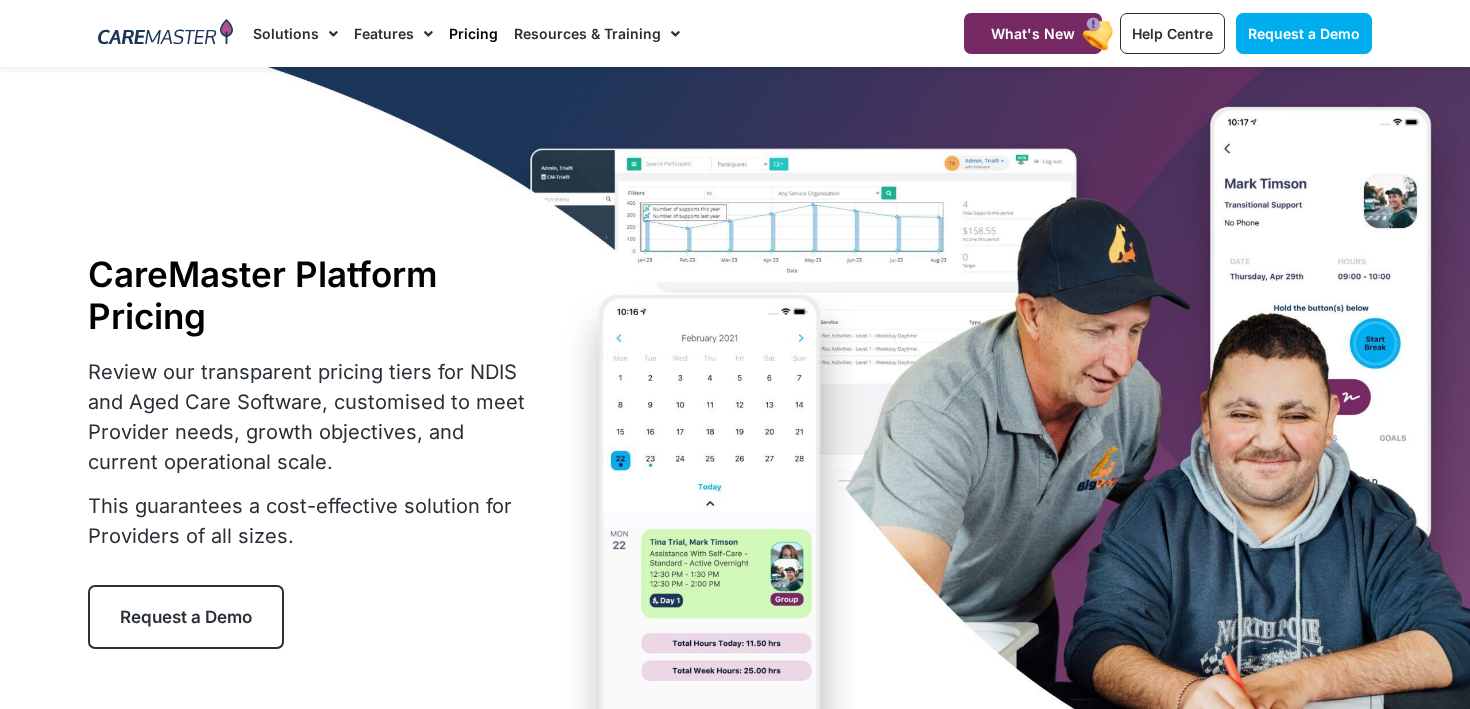 scroll, scrollTop: 0, scrollLeft: 0, axis: both 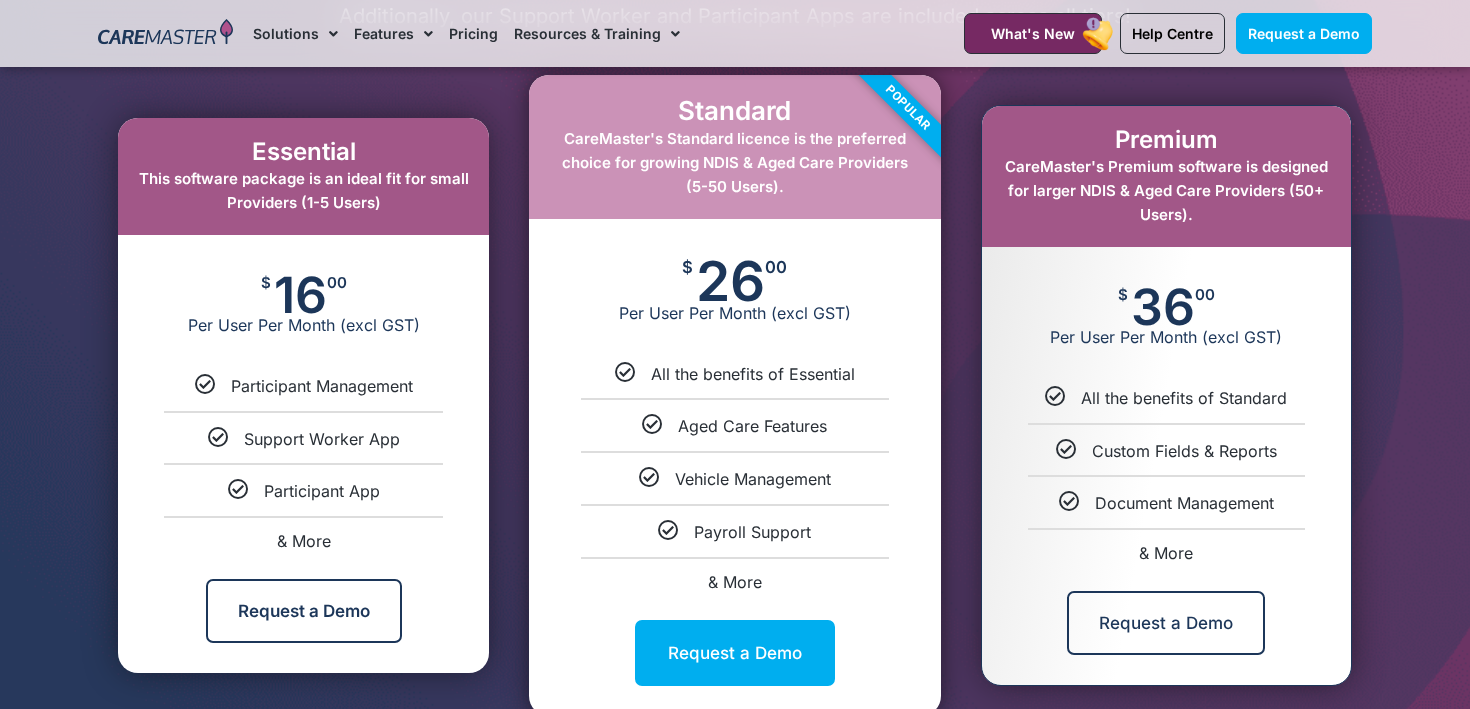 click on "& More" at bounding box center (1166, 553) 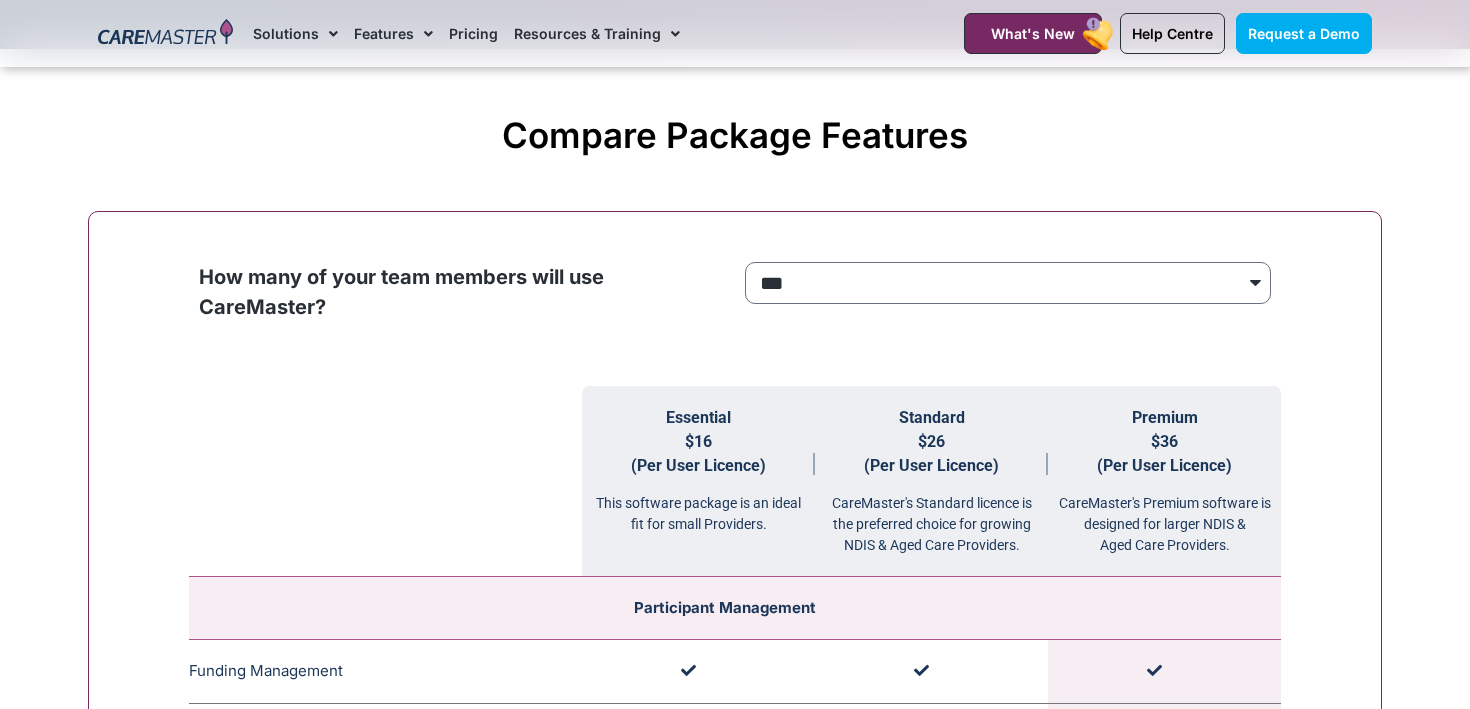 scroll, scrollTop: 1804, scrollLeft: 0, axis: vertical 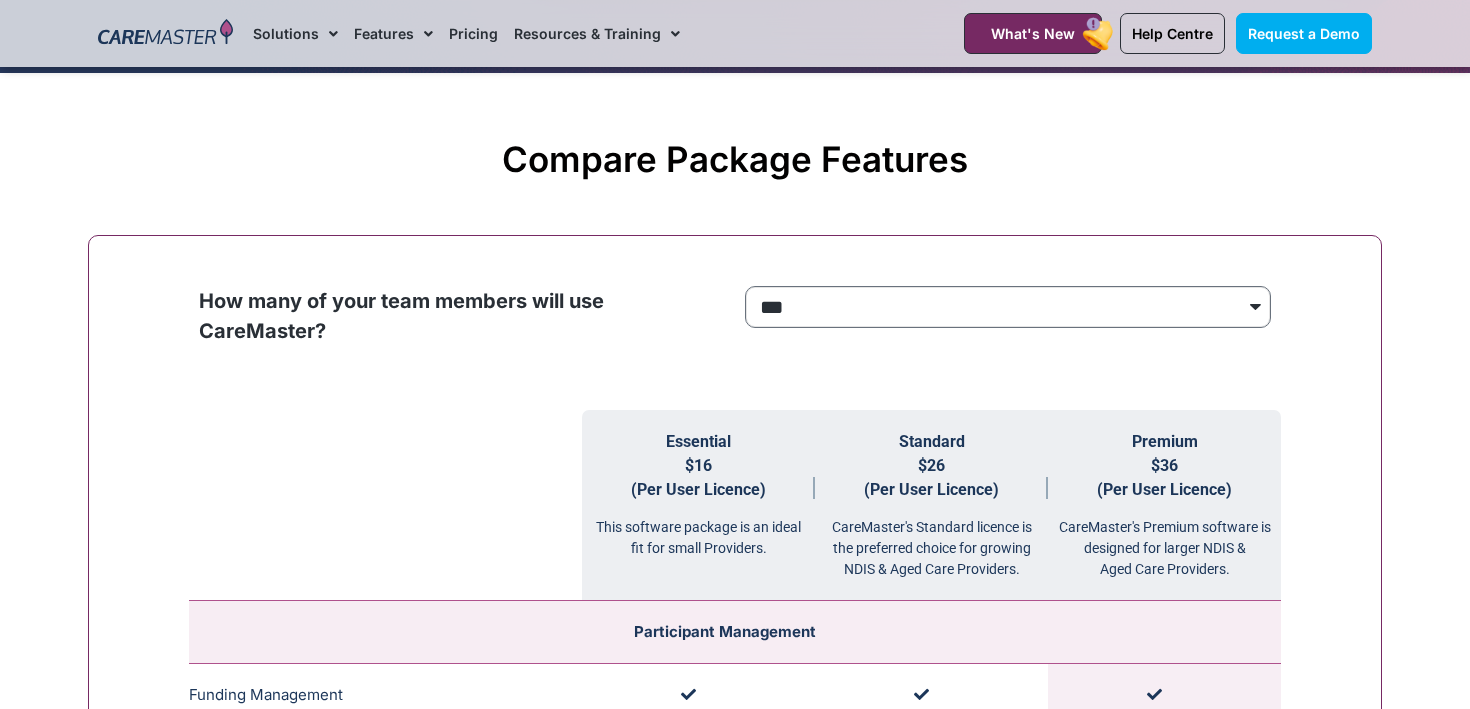 click on "**********" at bounding box center [1008, 307] 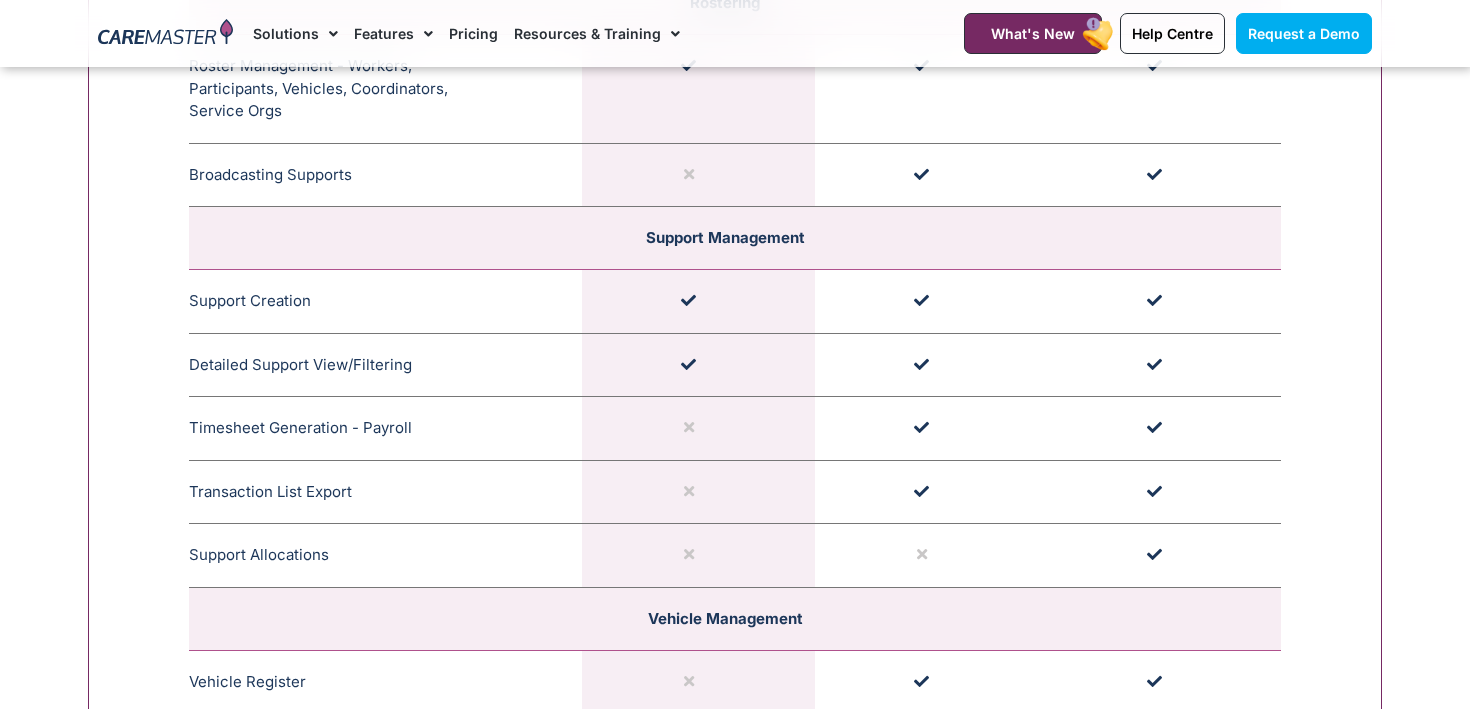 scroll, scrollTop: 3701, scrollLeft: 0, axis: vertical 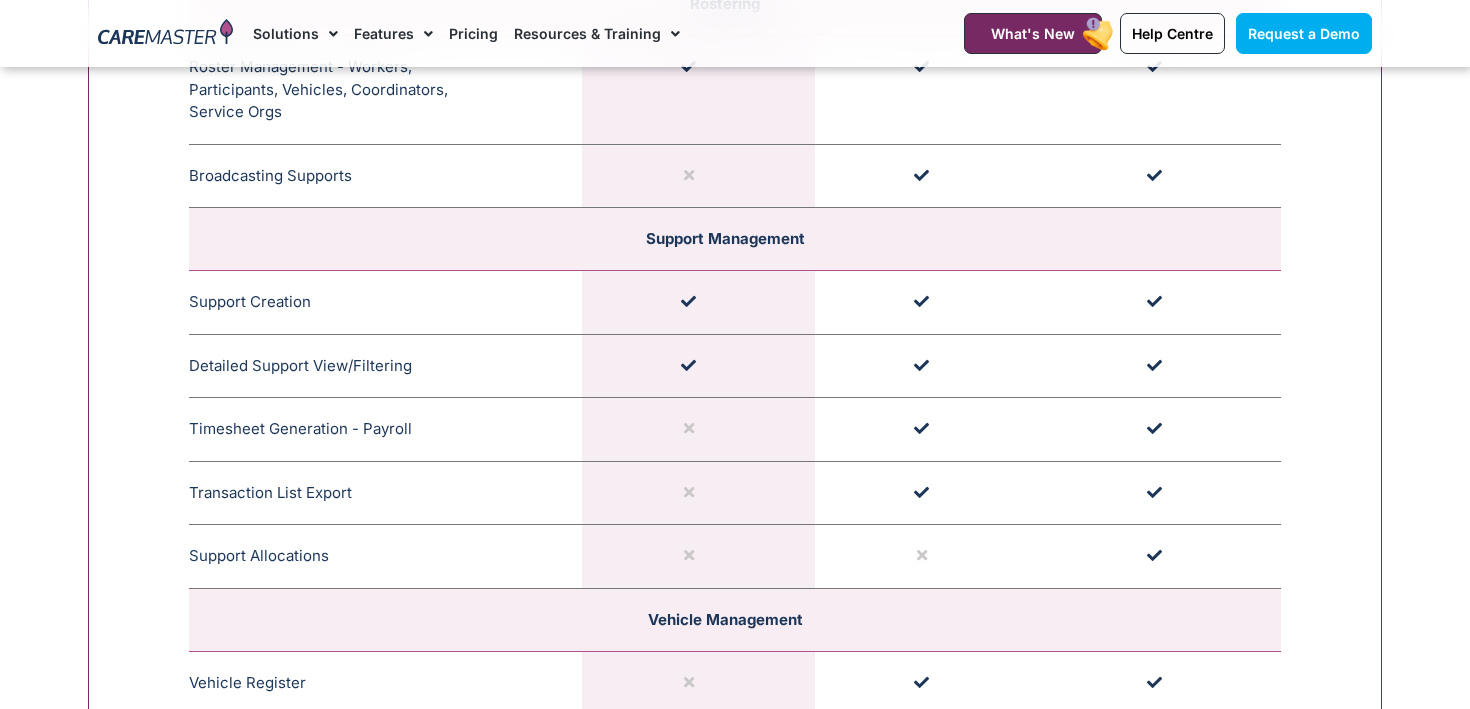 click at bounding box center (922, 555) 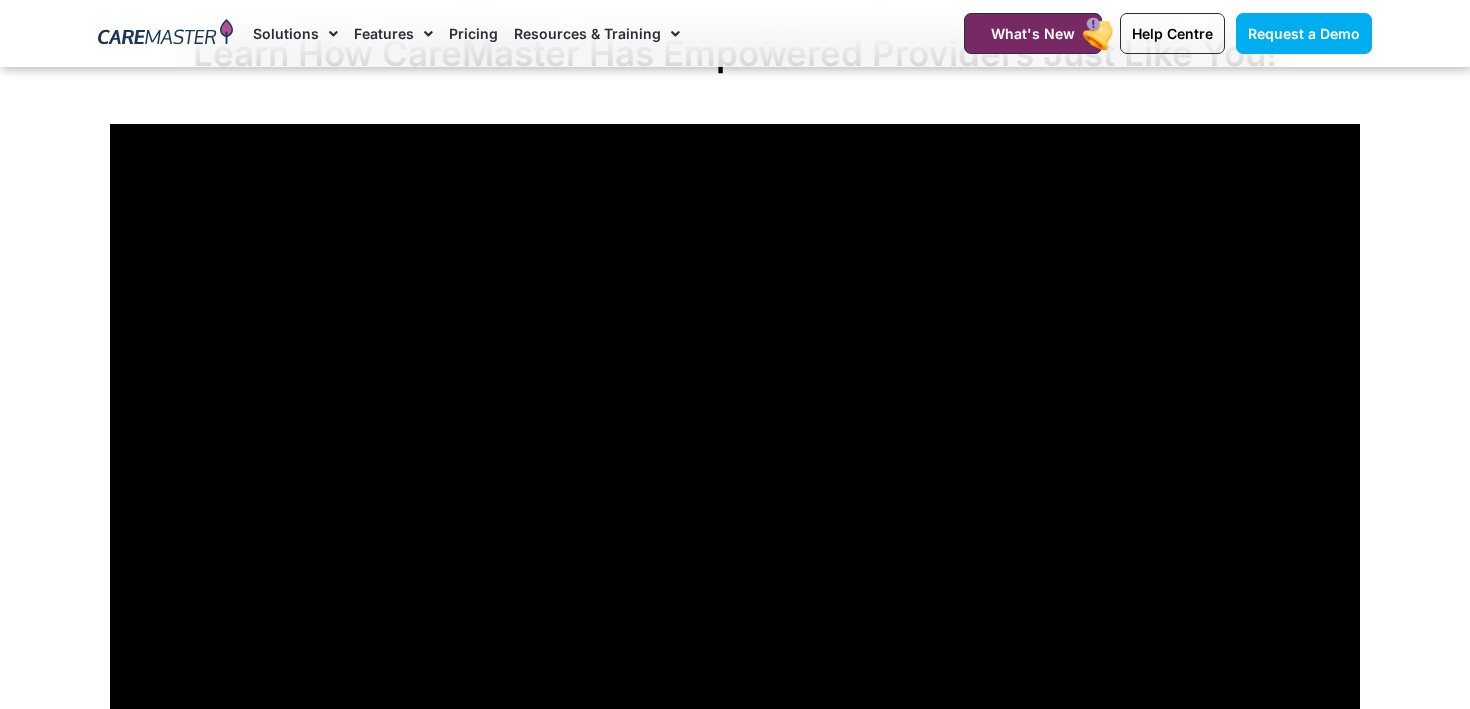scroll, scrollTop: 6542, scrollLeft: 0, axis: vertical 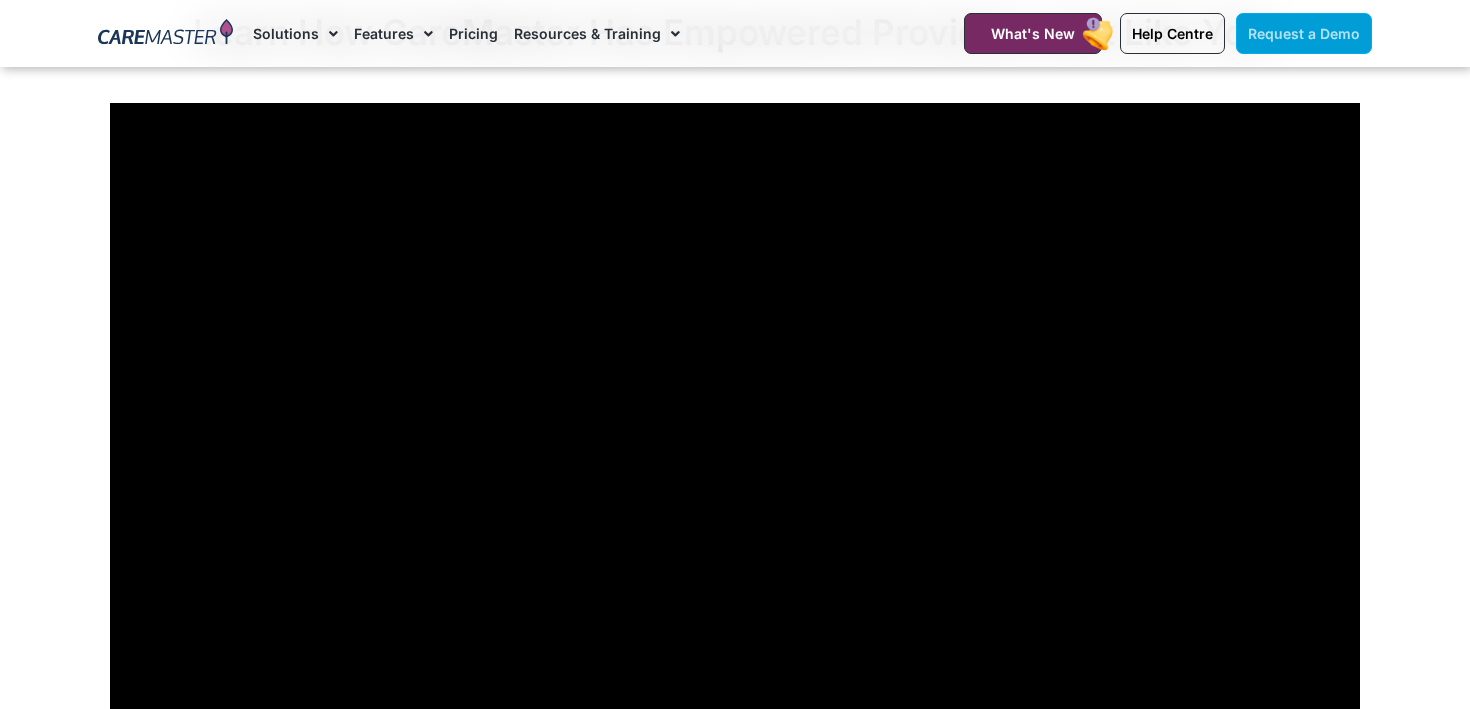 click on "Request a Demo" at bounding box center (1304, 33) 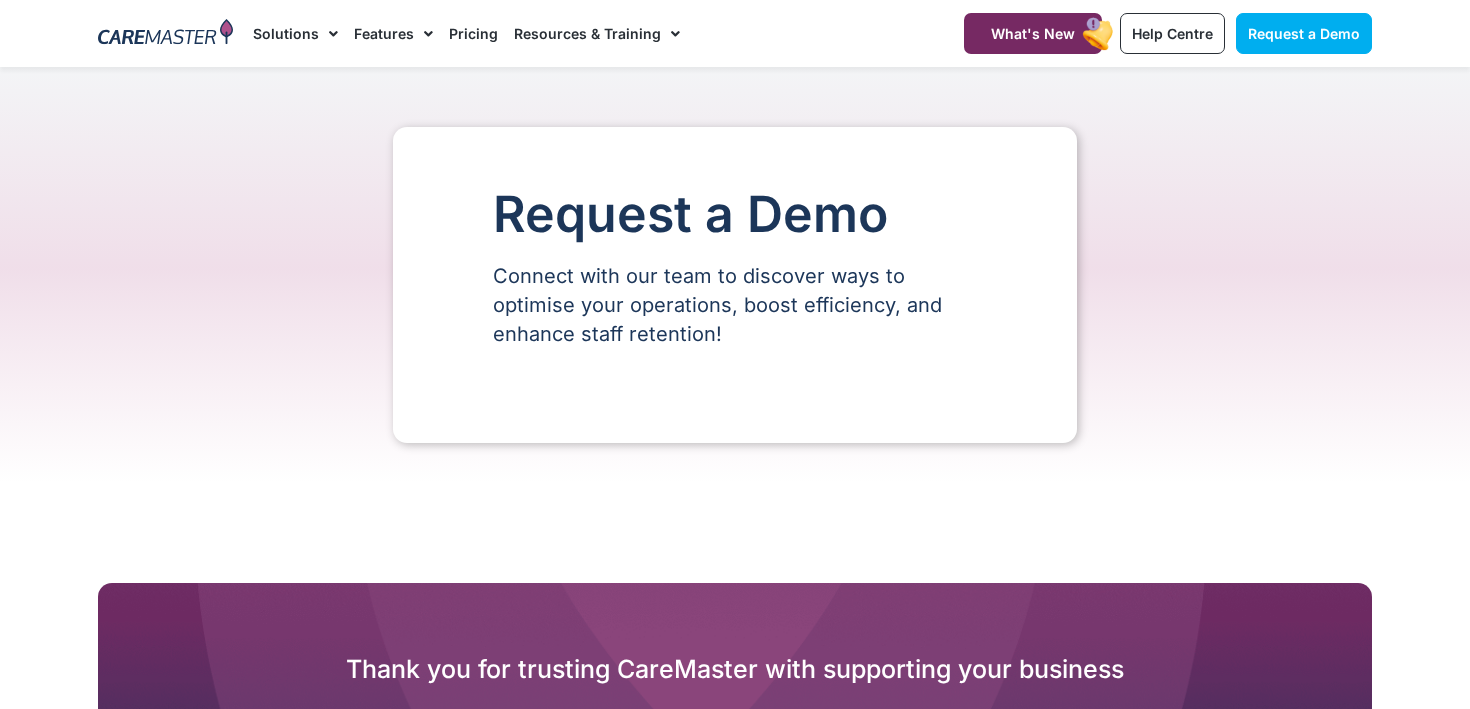 scroll, scrollTop: 0, scrollLeft: 0, axis: both 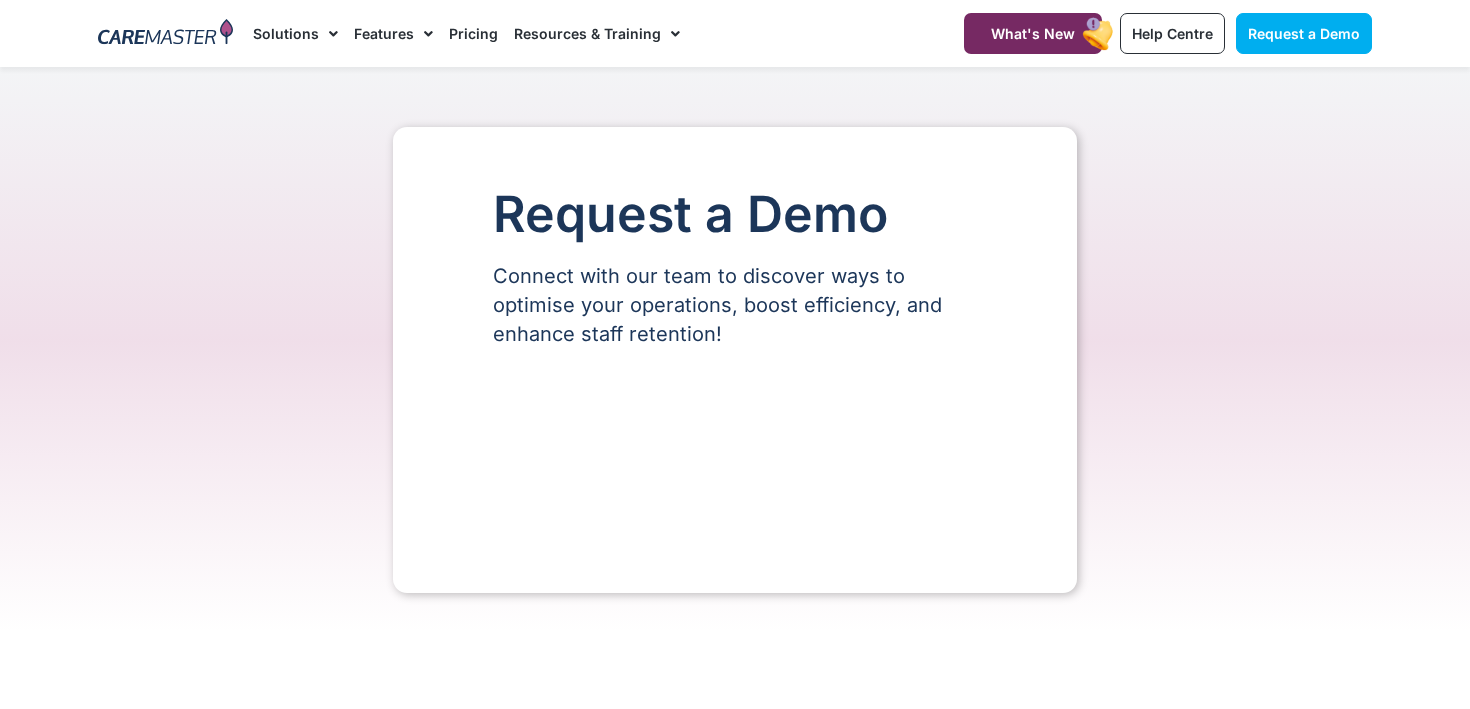 select on "**" 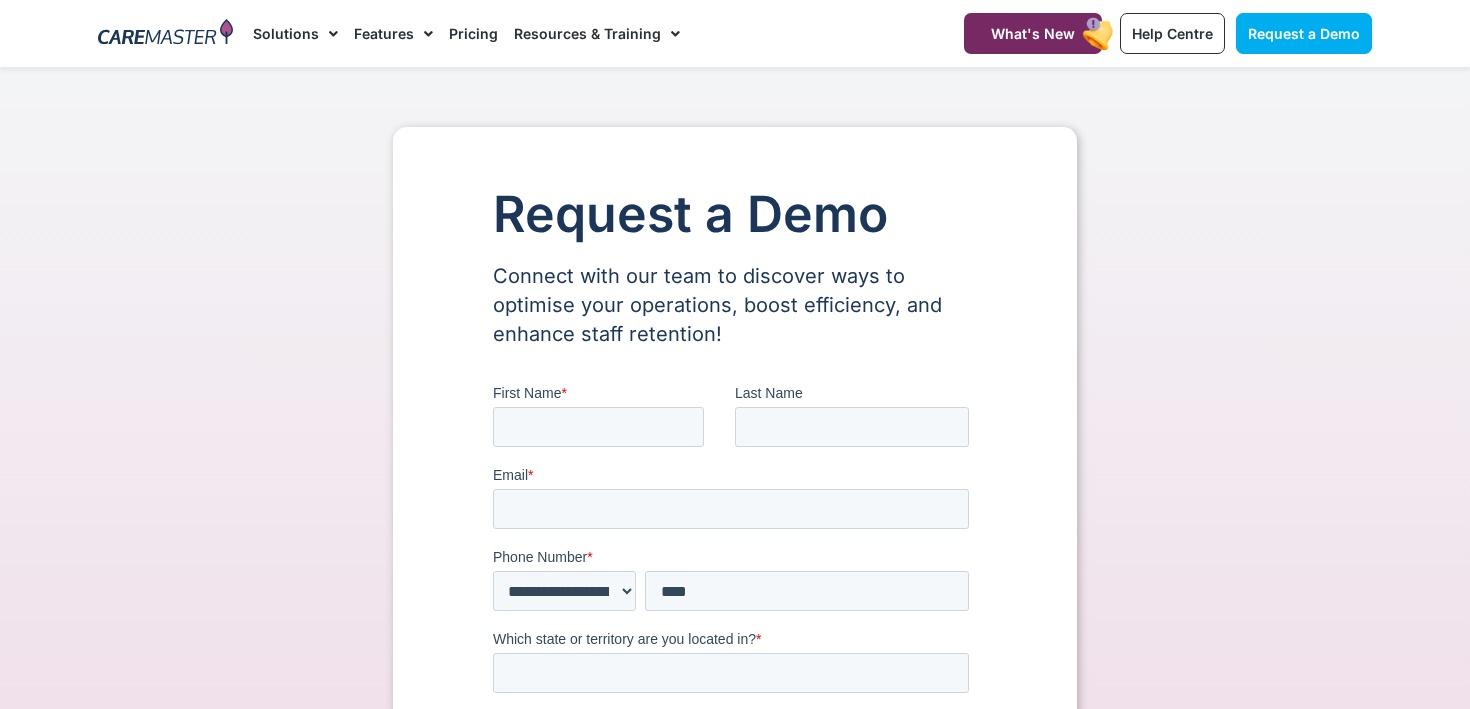 scroll, scrollTop: 0, scrollLeft: 0, axis: both 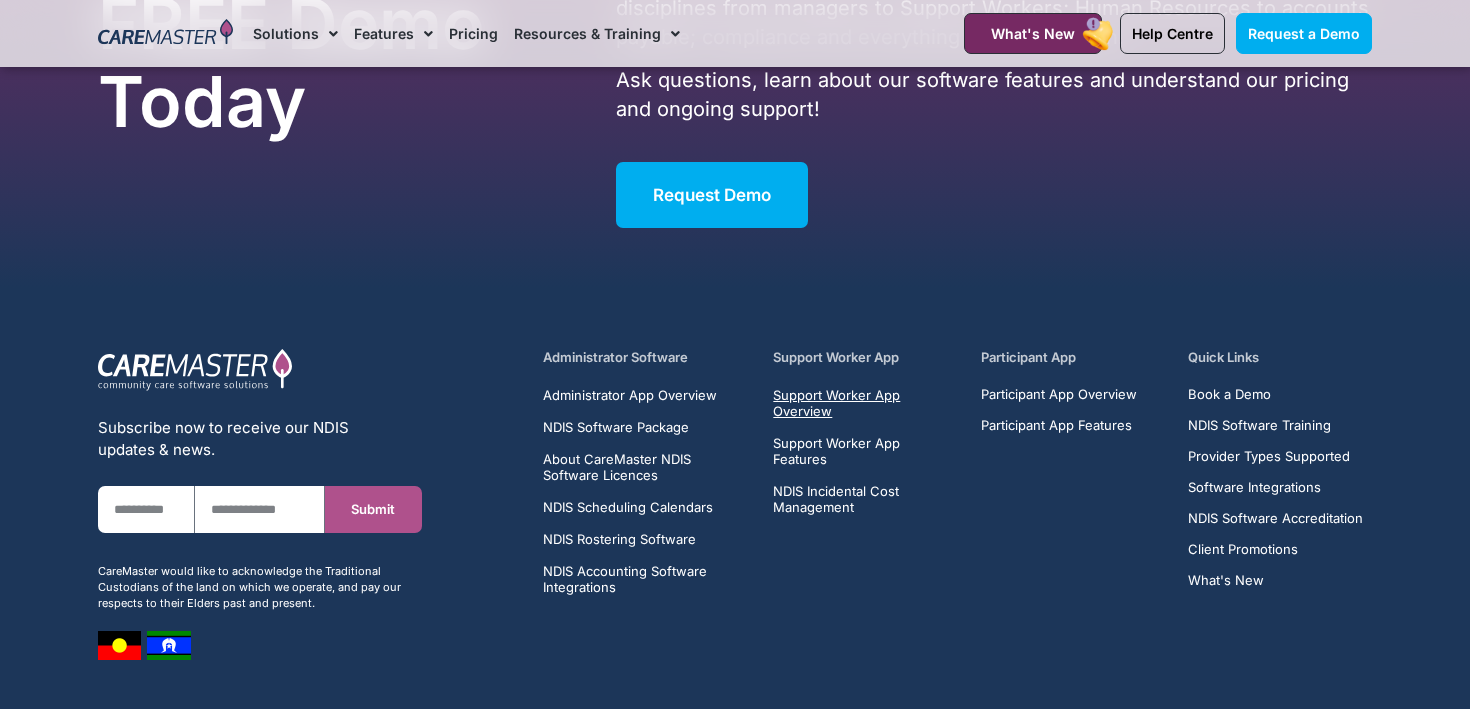 click on "Support Worker App Overview" at bounding box center (865, 403) 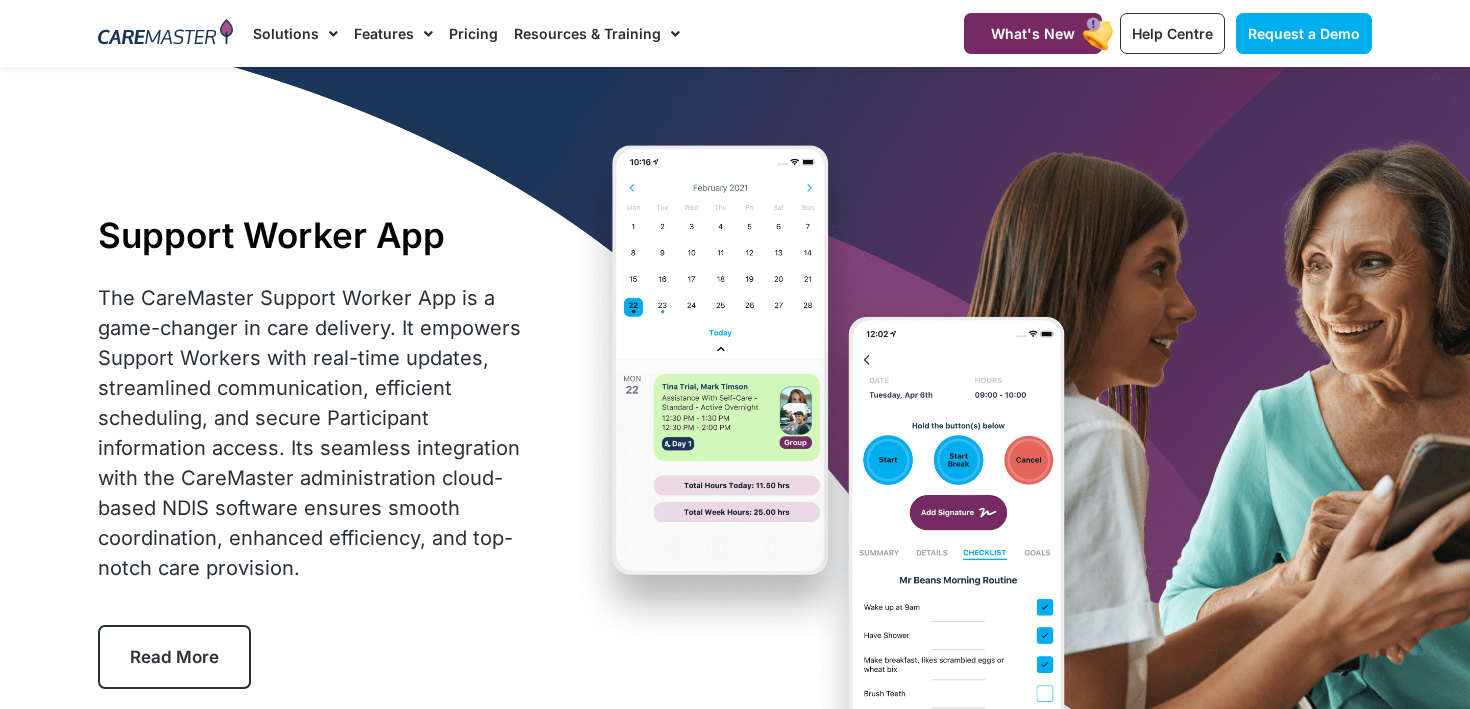 scroll, scrollTop: 23, scrollLeft: 0, axis: vertical 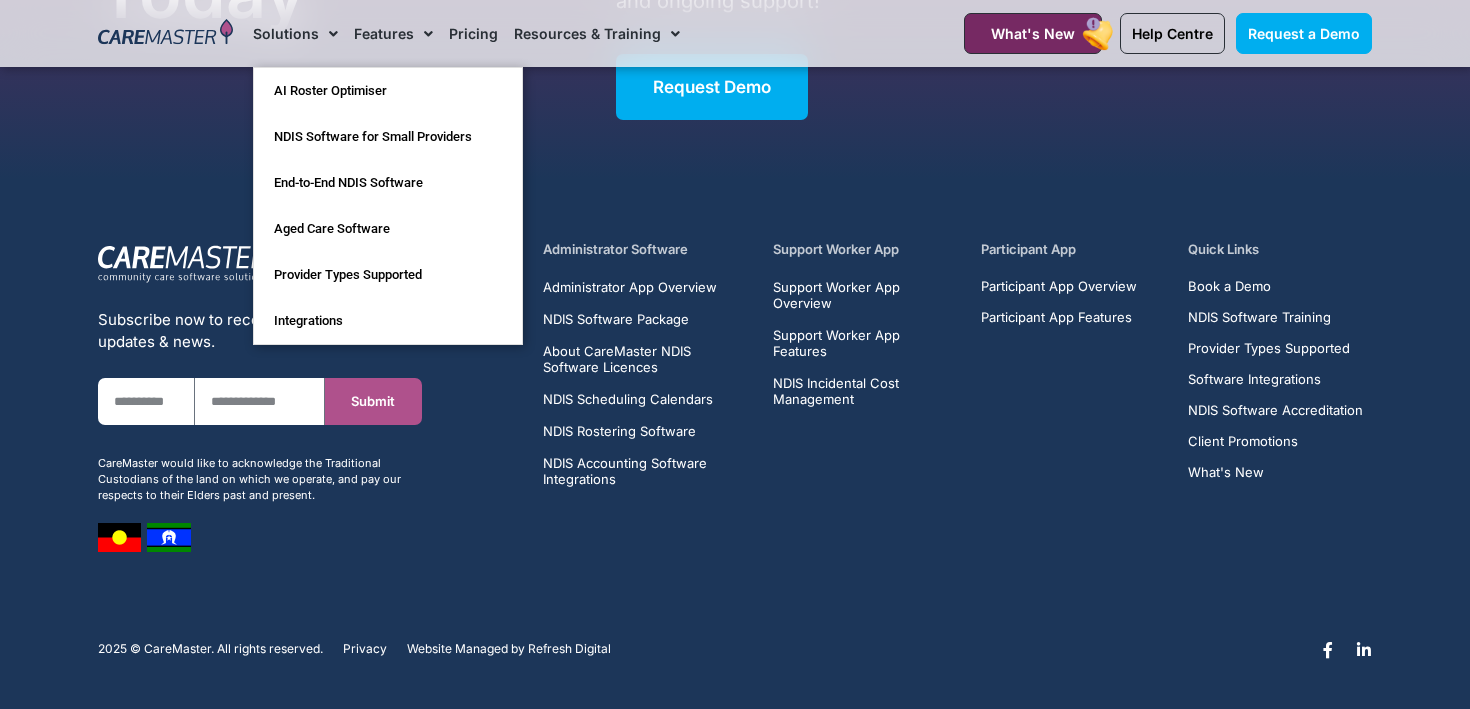 click on "Solutions" 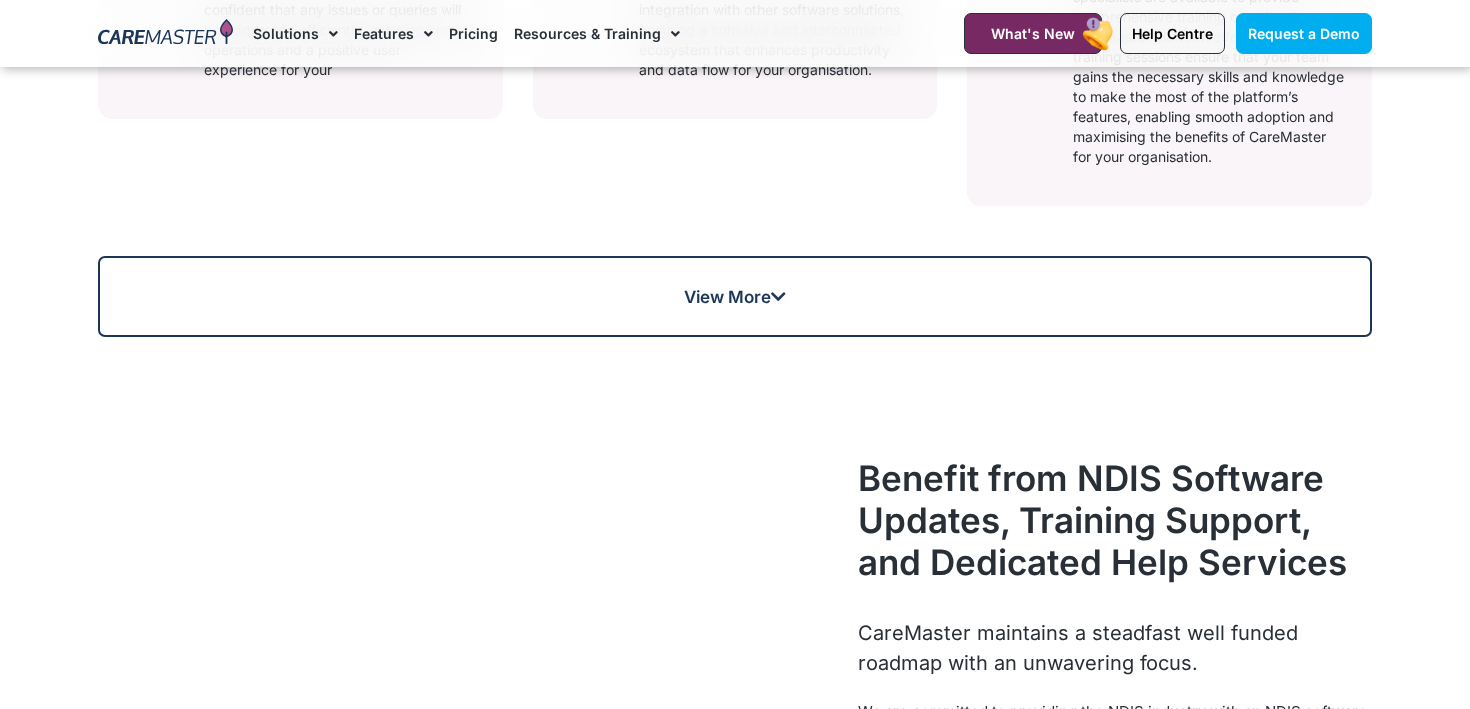 scroll, scrollTop: 0, scrollLeft: 0, axis: both 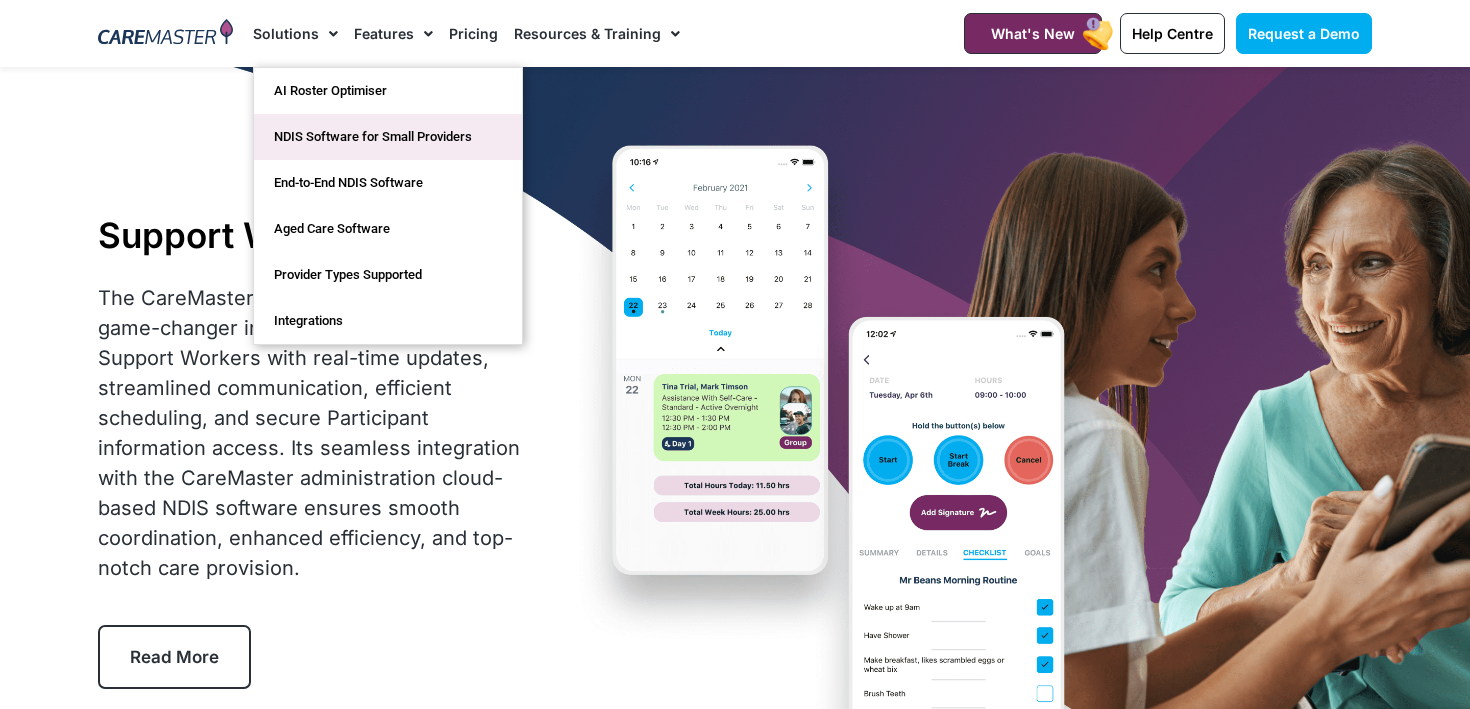click on "NDIS Software for Small Providers" 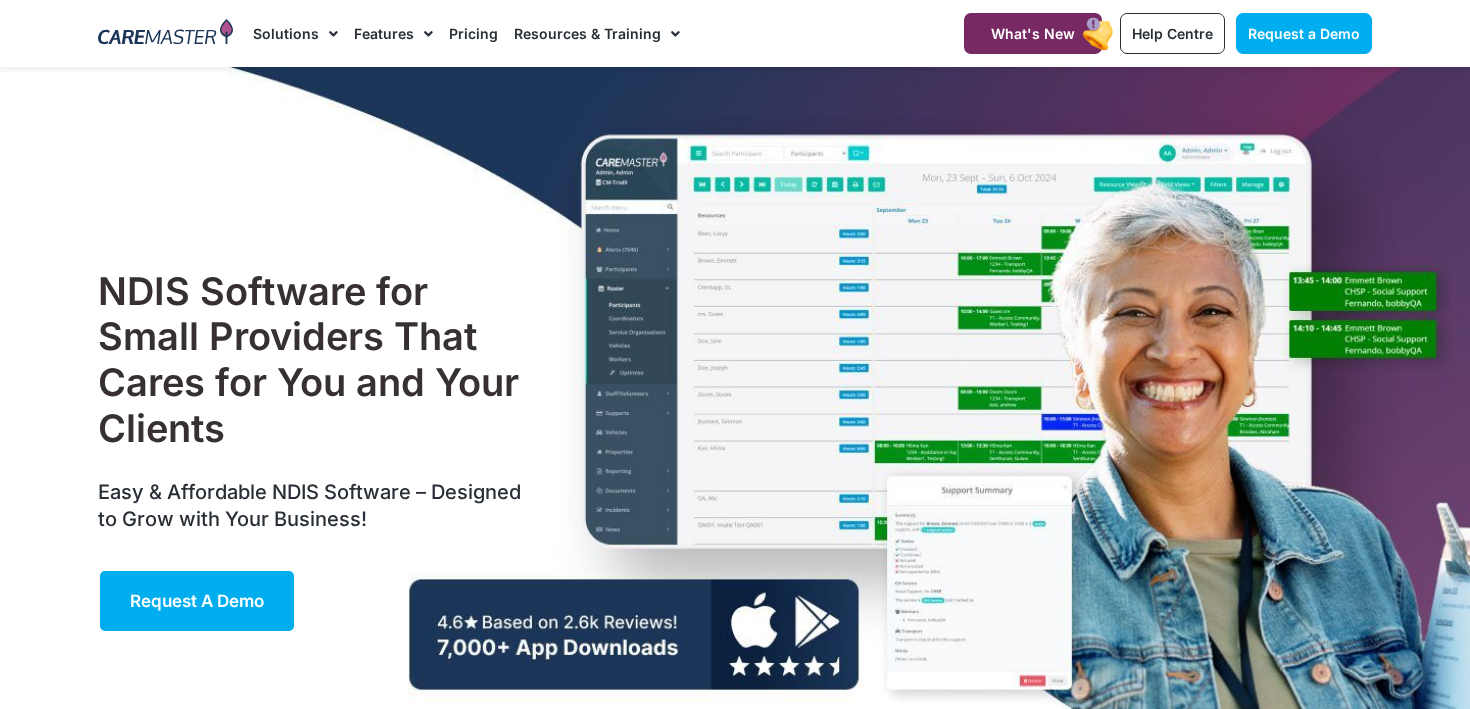 scroll, scrollTop: 0, scrollLeft: 0, axis: both 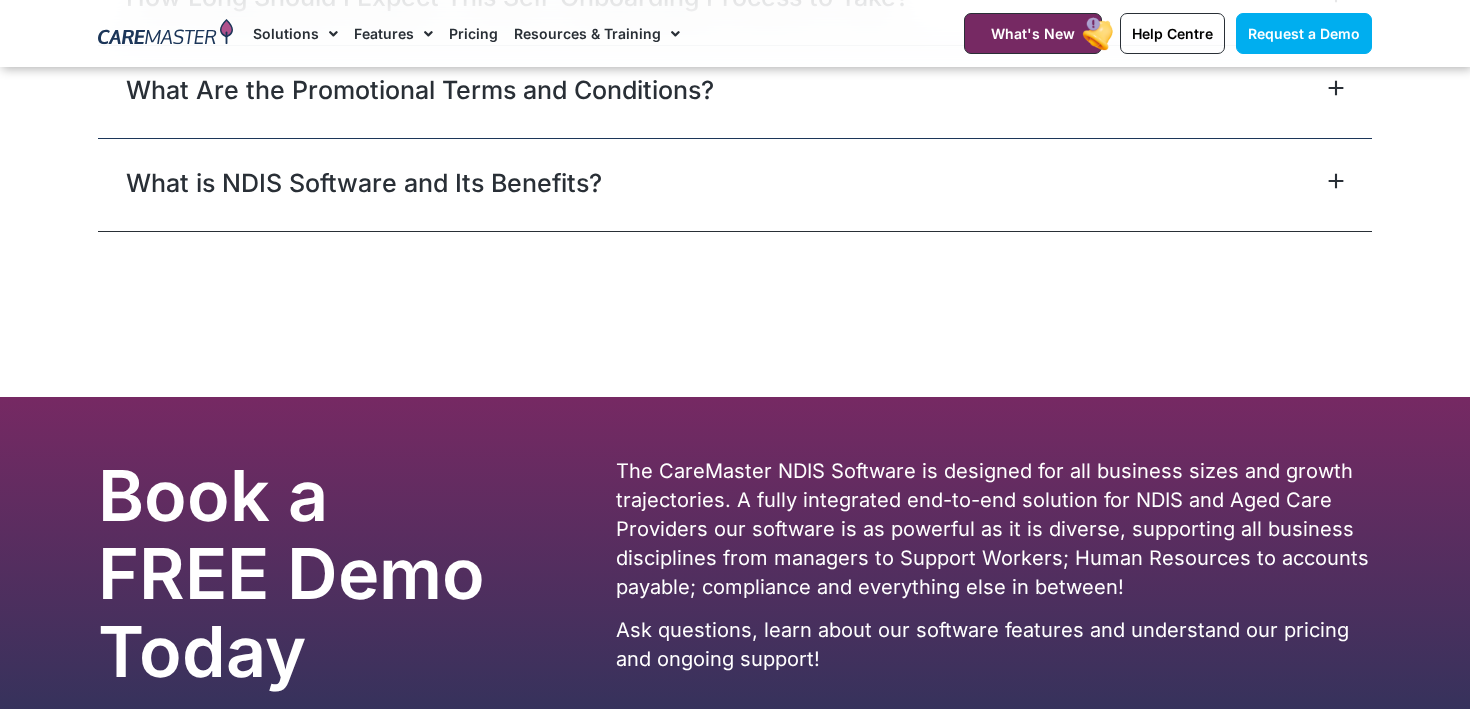 click on "What is NDIS Software and Its Benefits?" at bounding box center [364, 183] 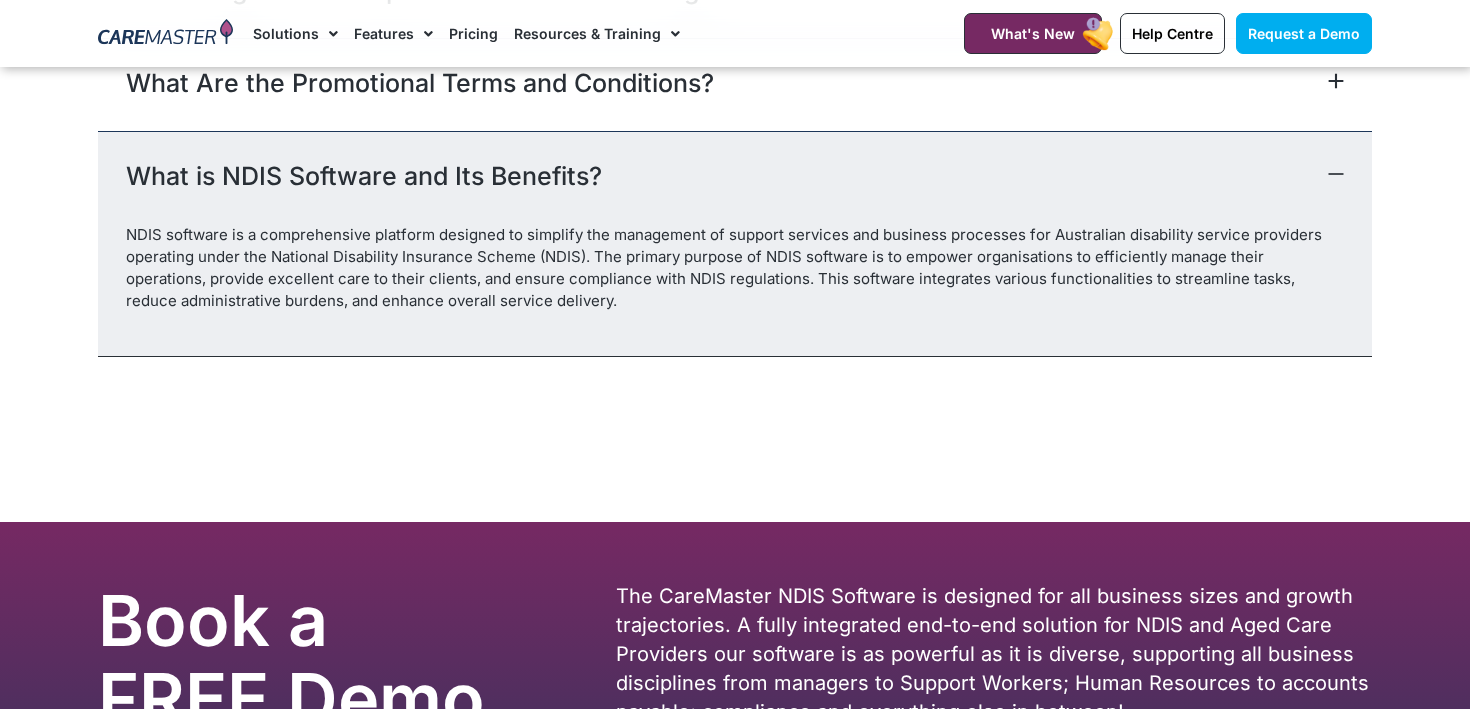 scroll, scrollTop: 9715, scrollLeft: 0, axis: vertical 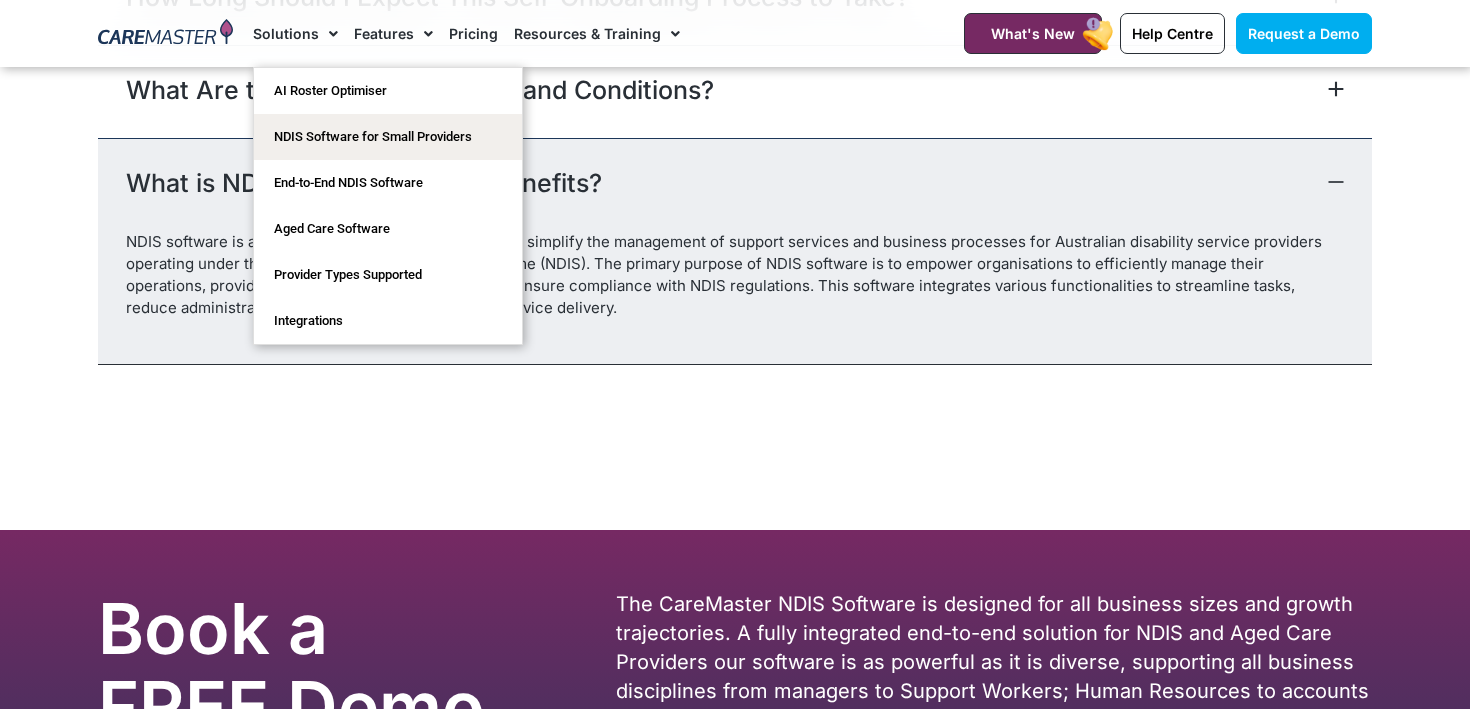 click on "Pricing" 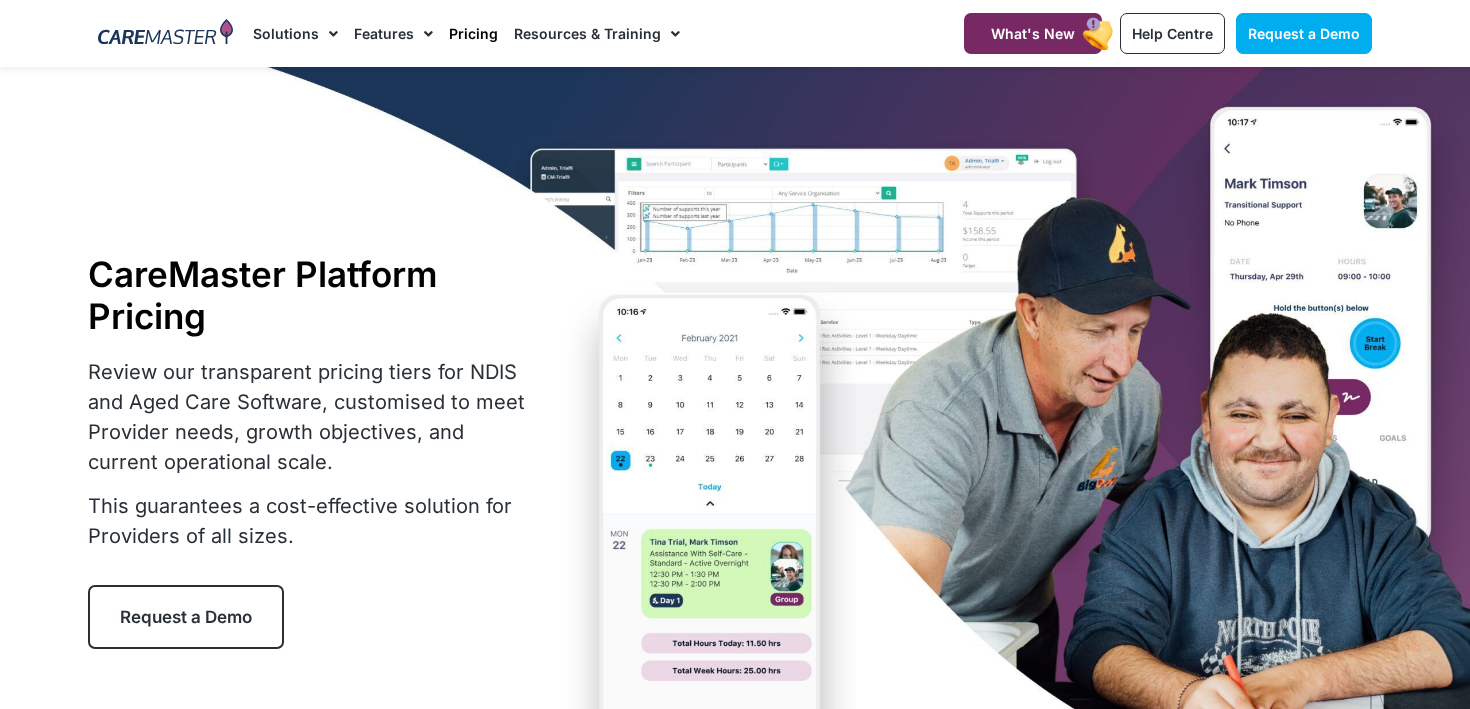 scroll, scrollTop: 0, scrollLeft: 0, axis: both 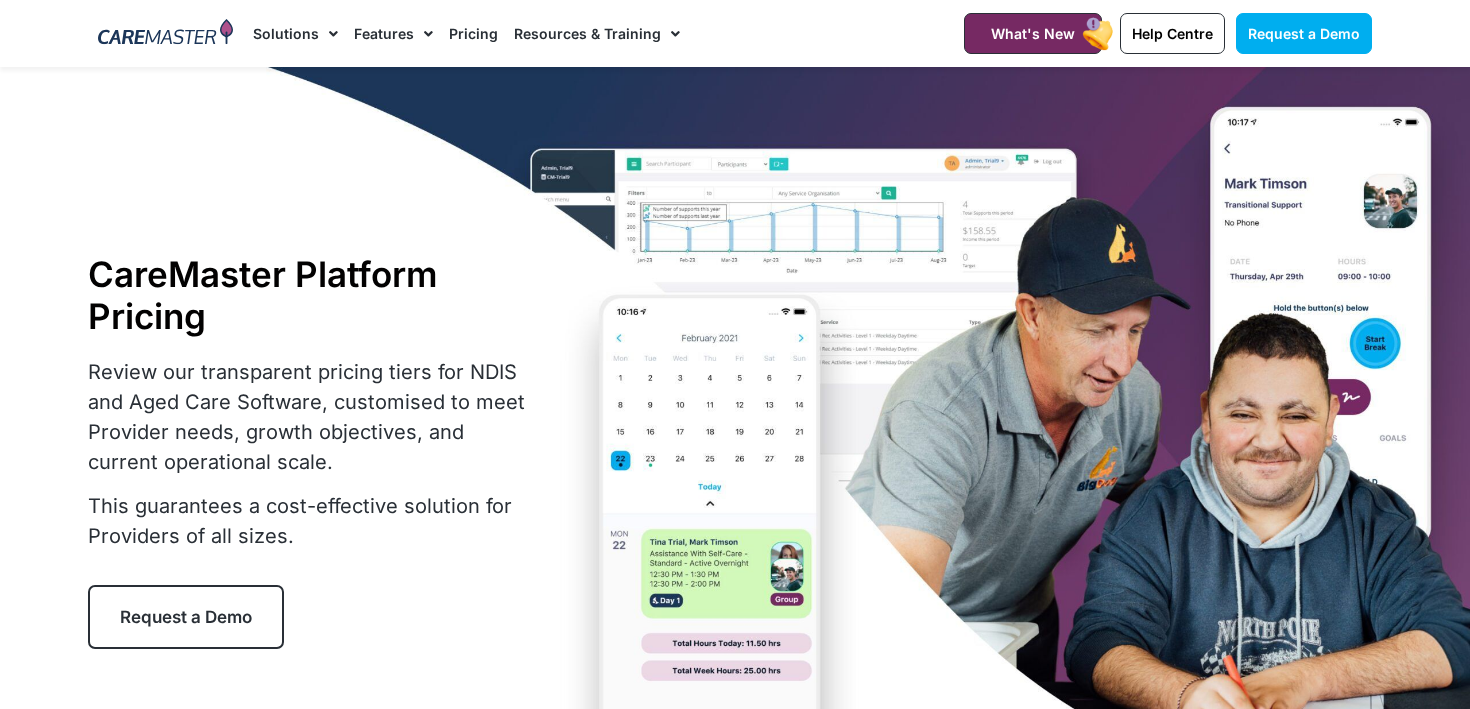 click on "Pricing" 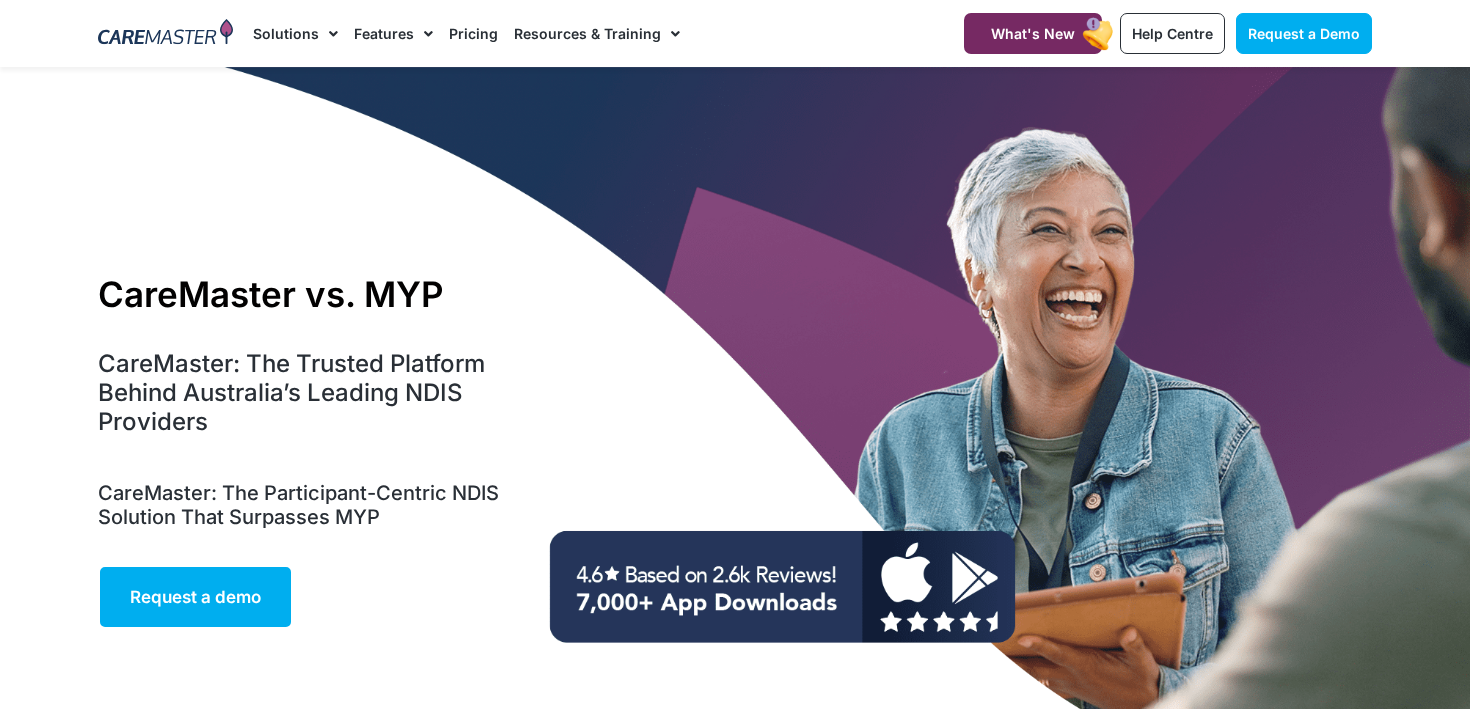 scroll, scrollTop: 0, scrollLeft: 0, axis: both 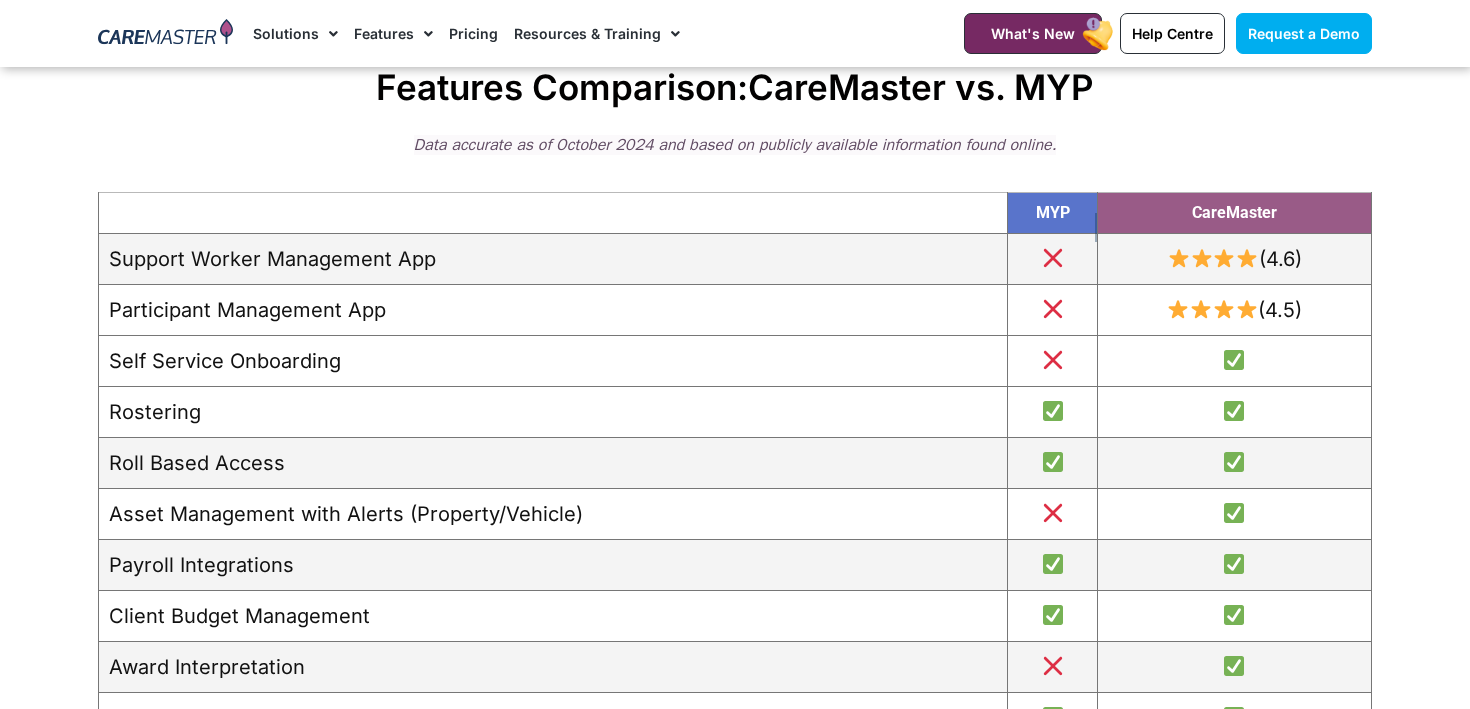click on "Self Service Onboarding" at bounding box center (553, 361) 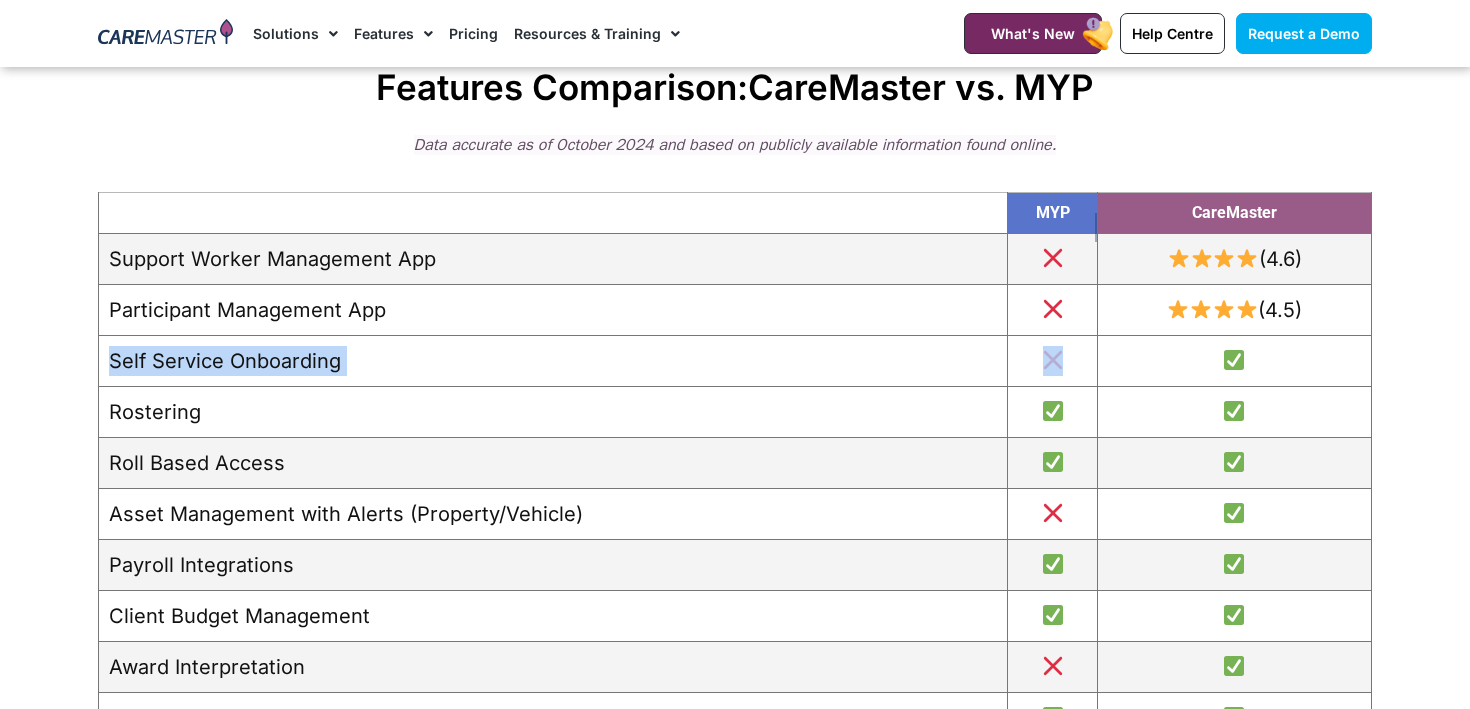 click on "Self Service Onboarding" at bounding box center (553, 361) 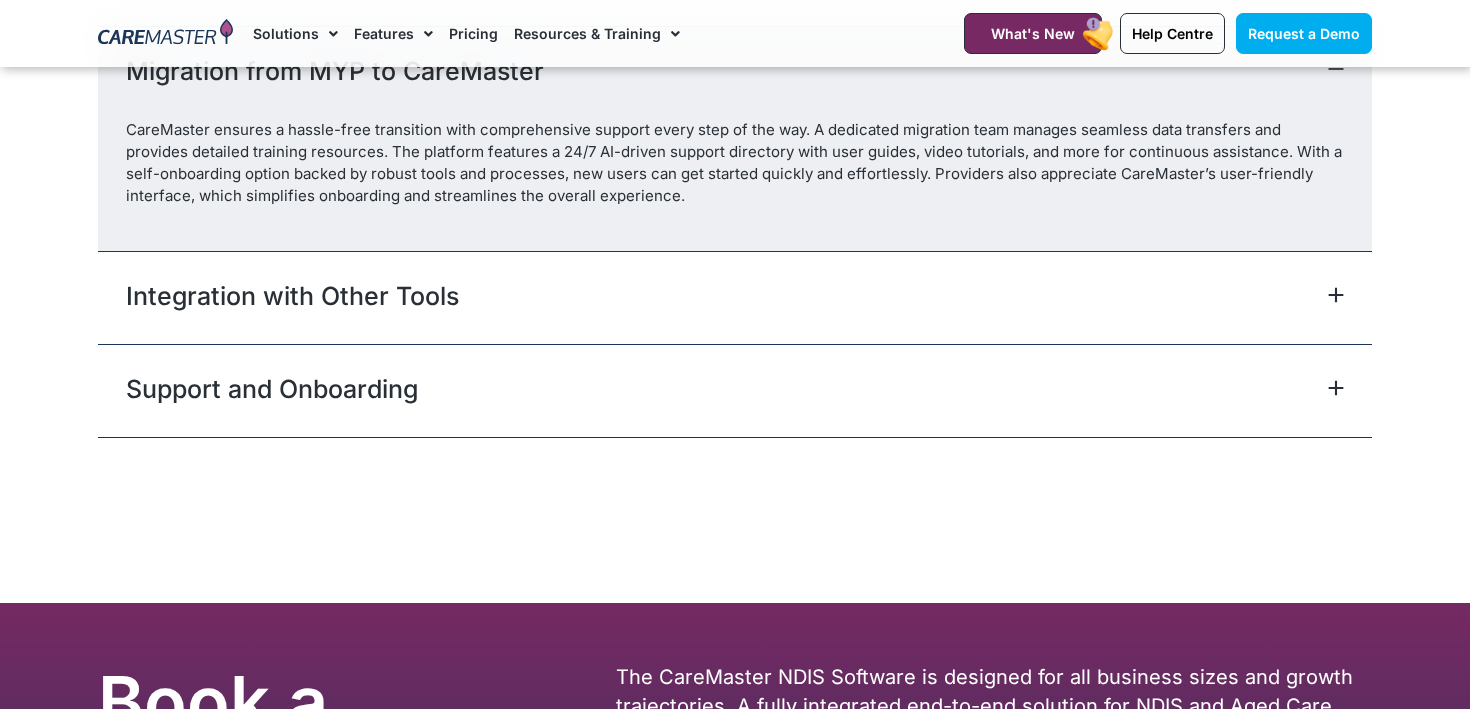 scroll, scrollTop: 9358, scrollLeft: 0, axis: vertical 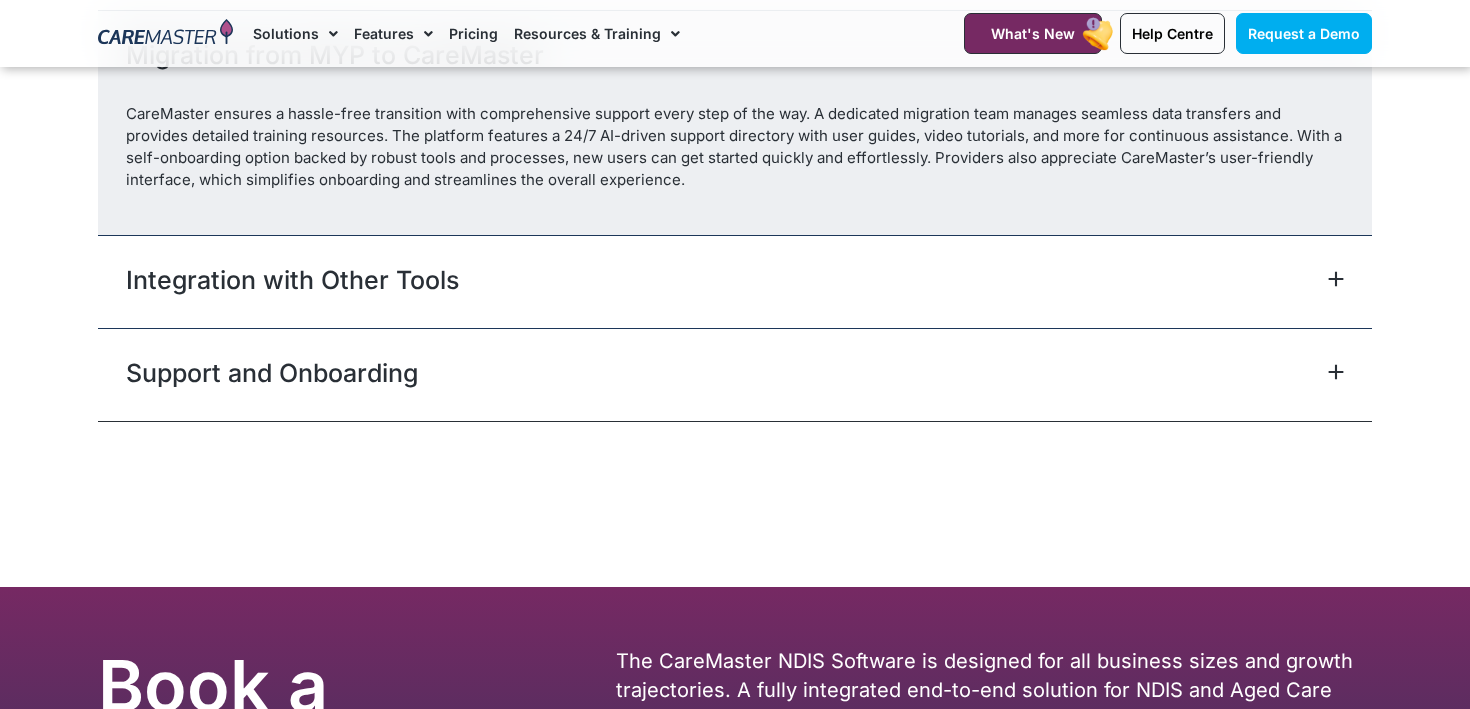 click on "Integration with Other Tools" at bounding box center [292, 280] 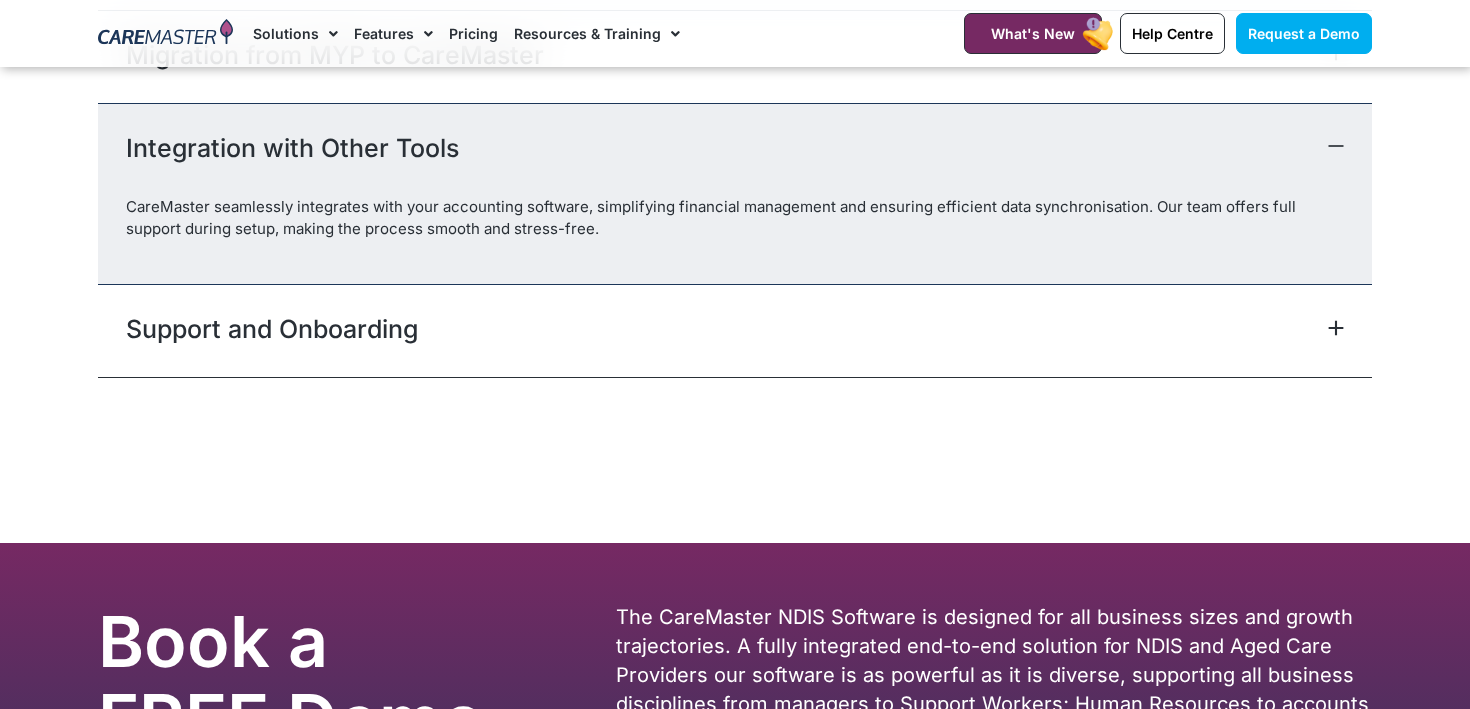 click on "Support and Onboarding" at bounding box center (272, 329) 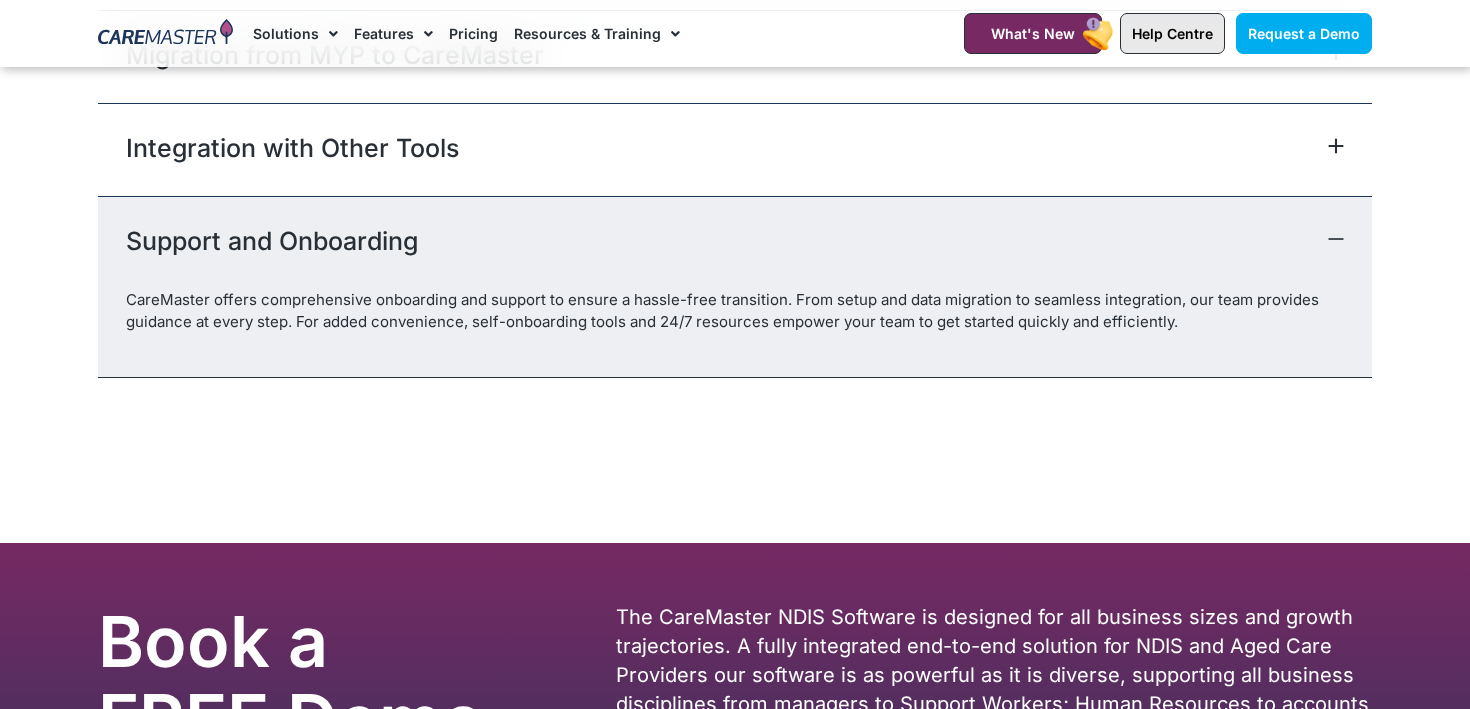 click on "Help Centre" at bounding box center [1172, 33] 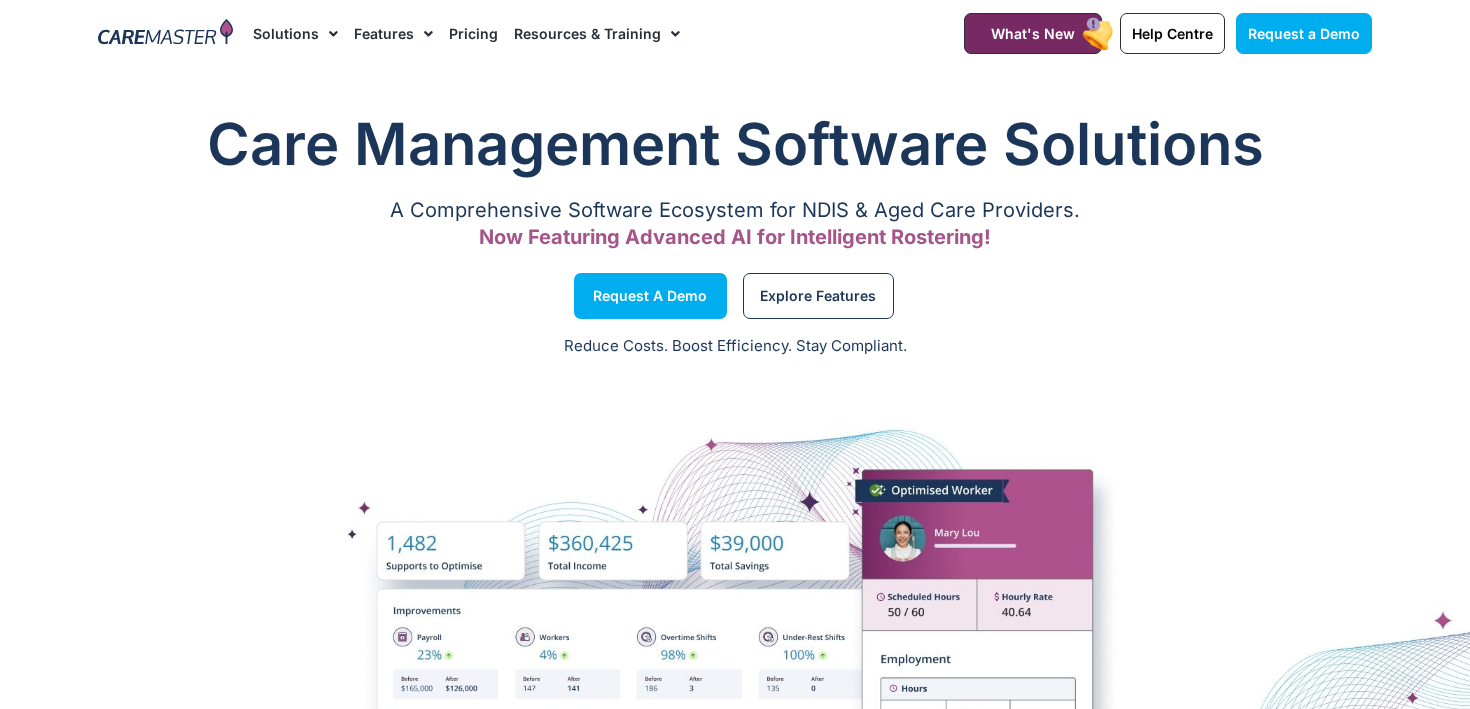 scroll, scrollTop: 0, scrollLeft: 0, axis: both 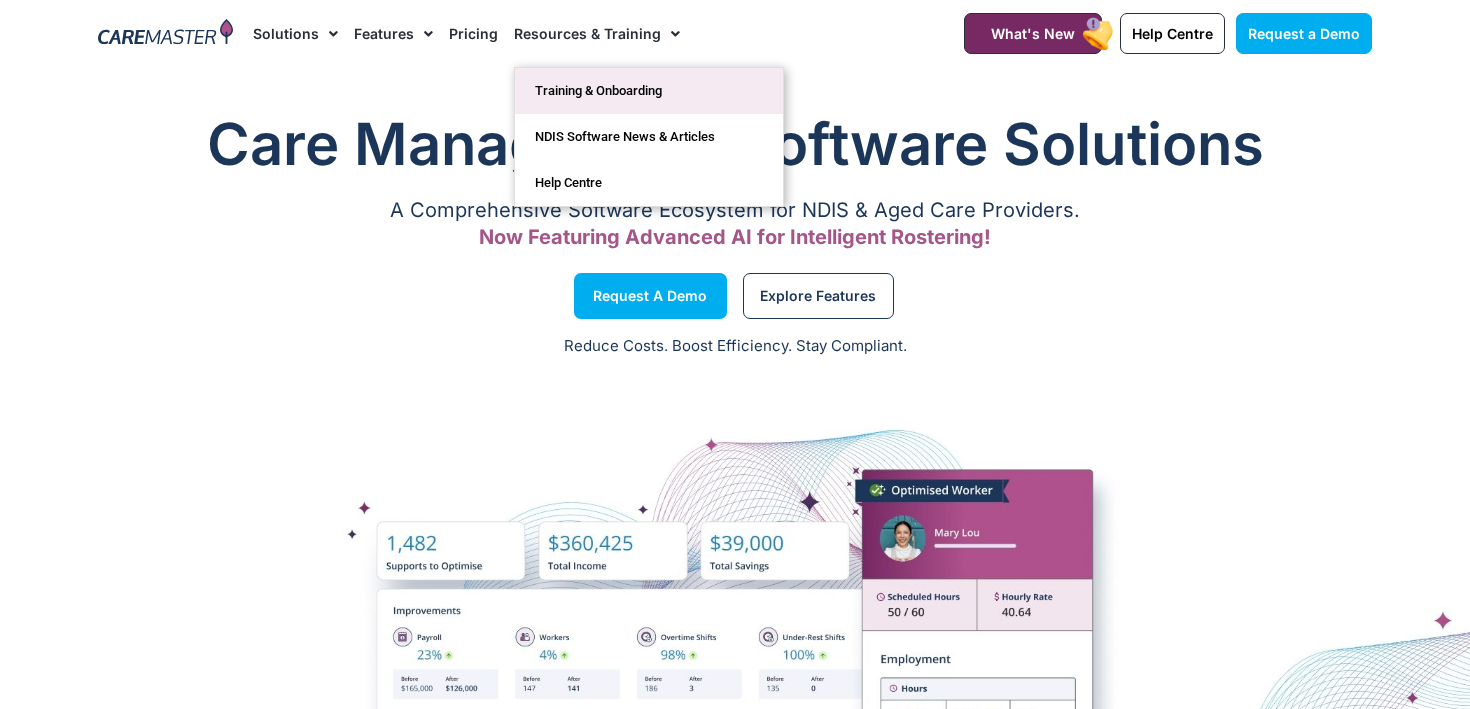 click on "Training & Onboarding" 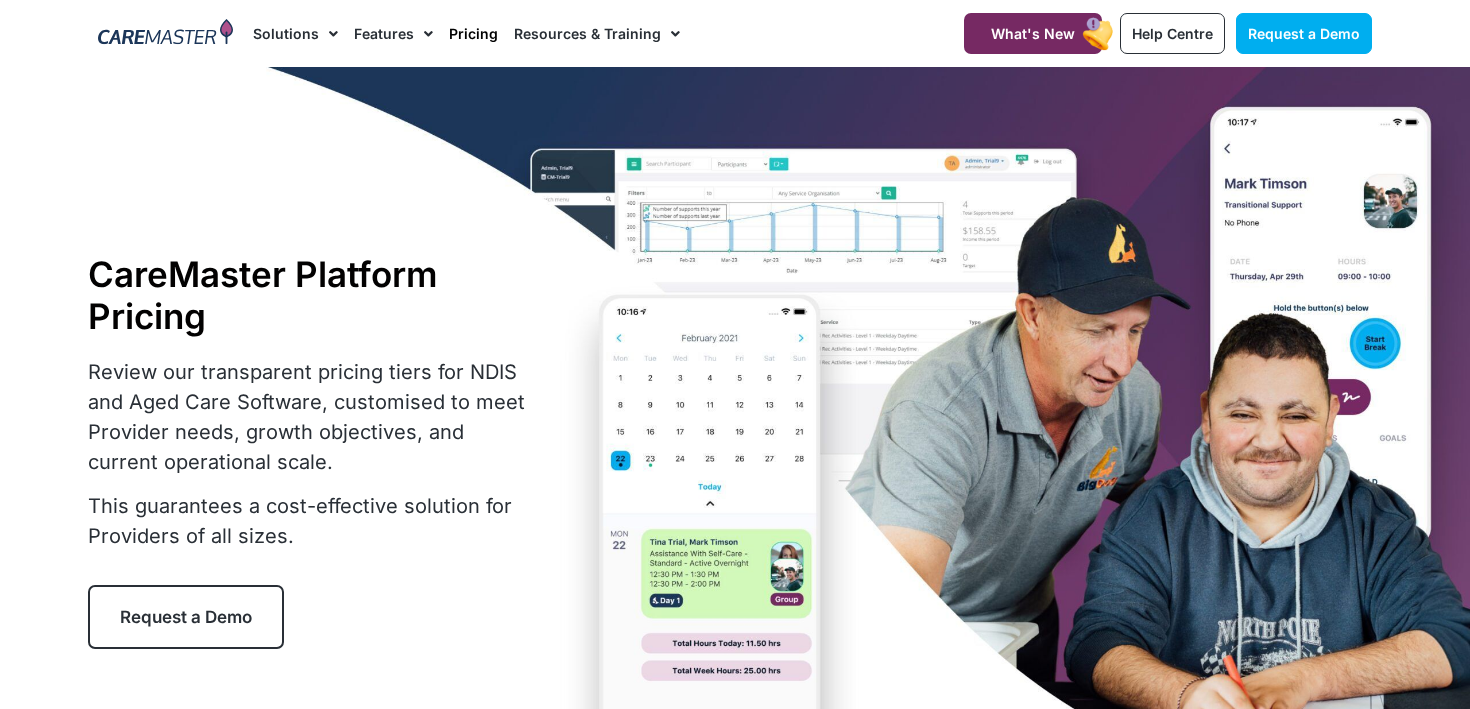 scroll, scrollTop: 0, scrollLeft: 0, axis: both 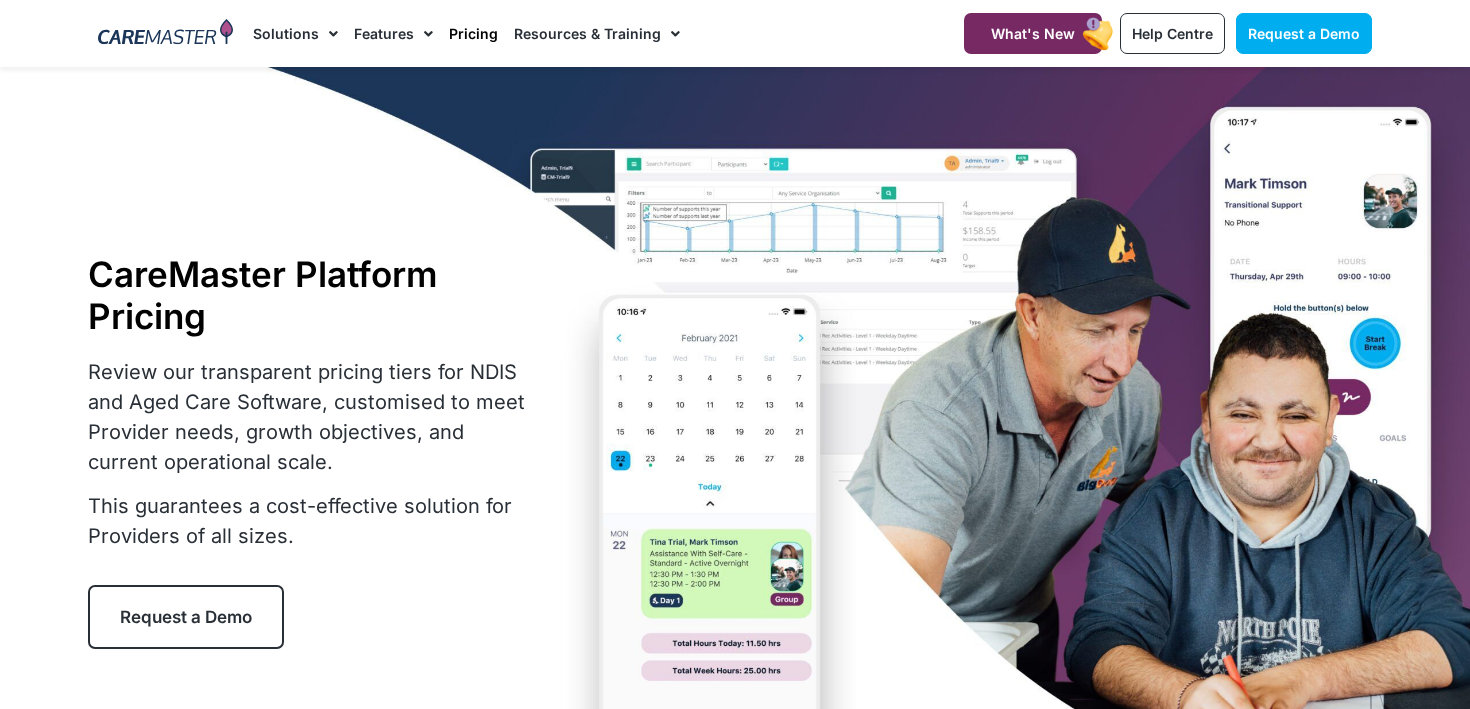 click on "Pricing" 